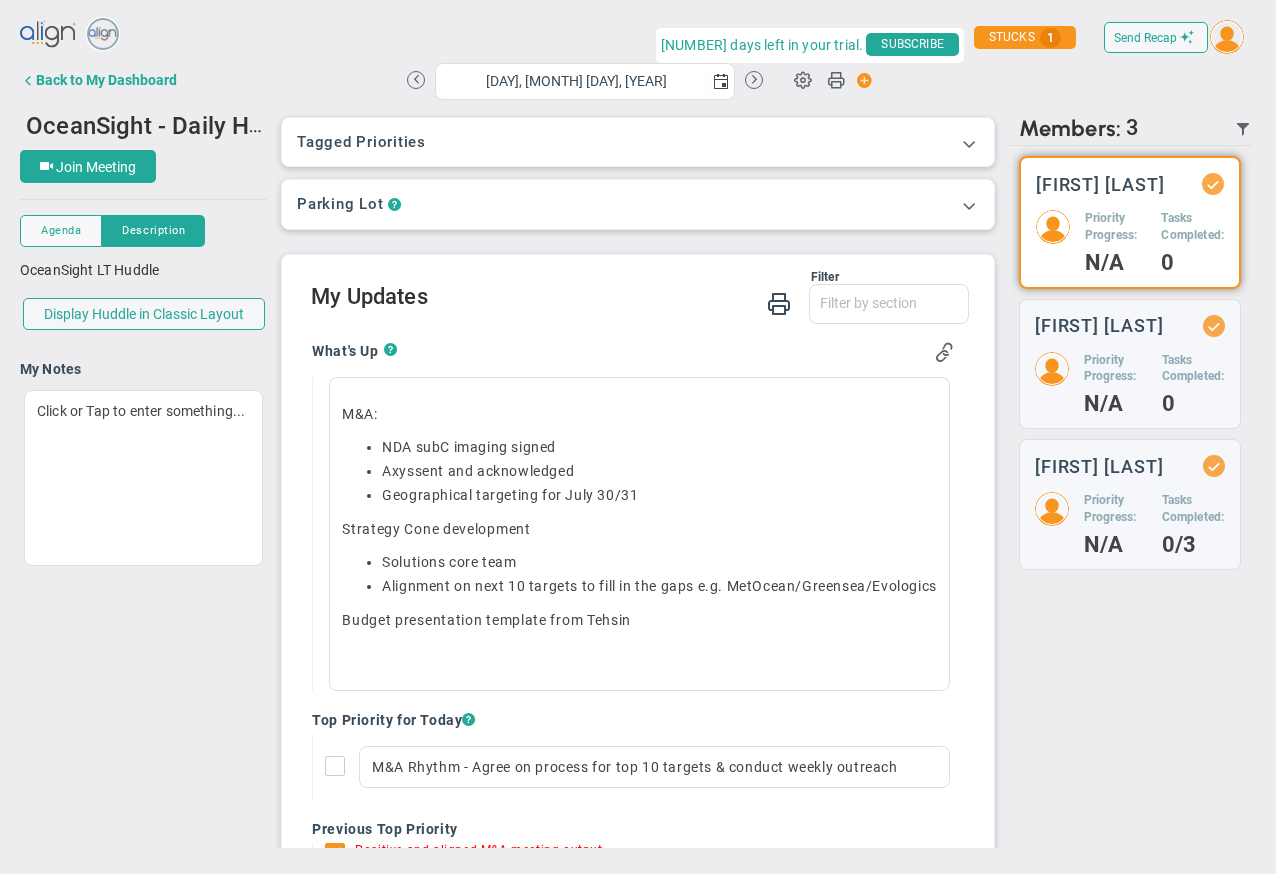 scroll, scrollTop: 0, scrollLeft: 0, axis: both 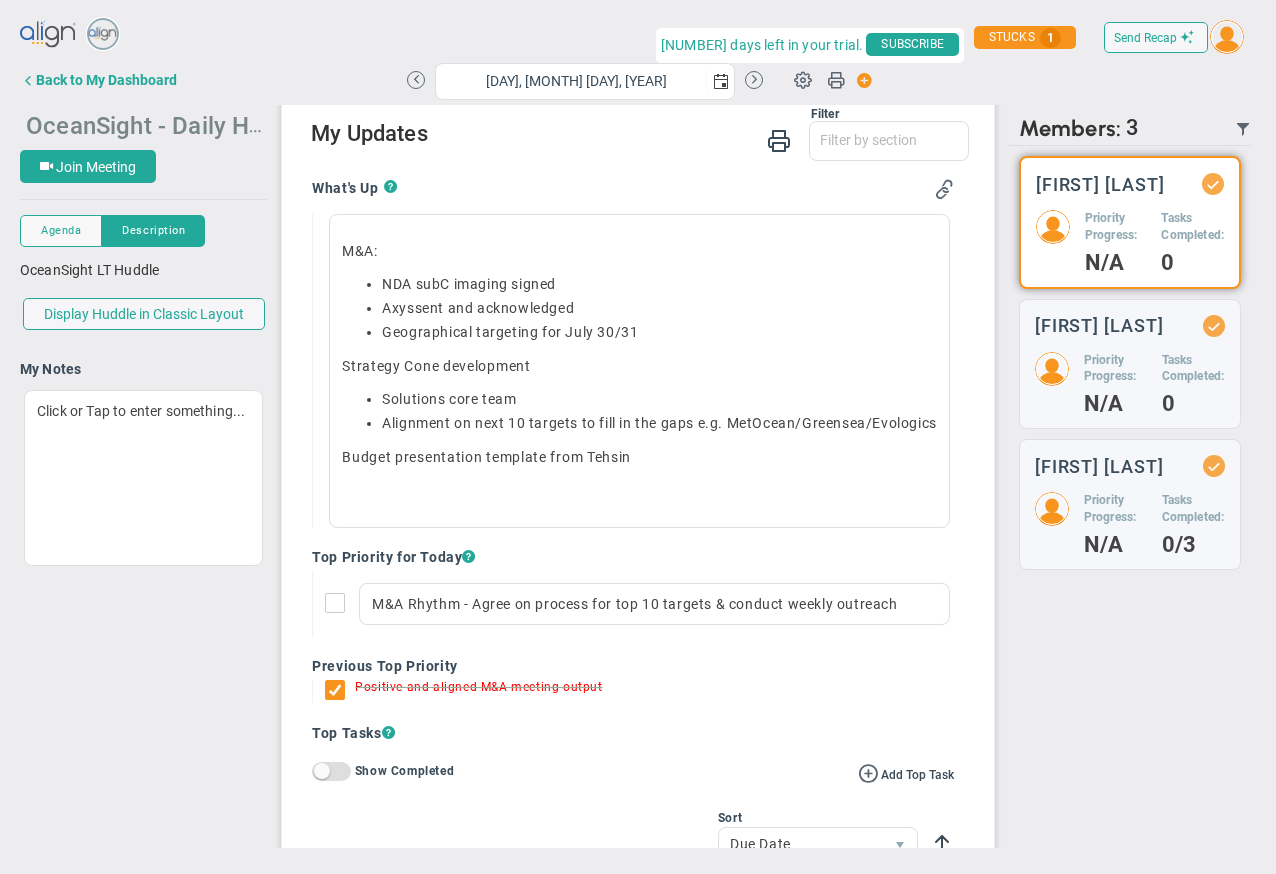 click on "OceanSight - Daily Huddle" at bounding box center [168, 124] 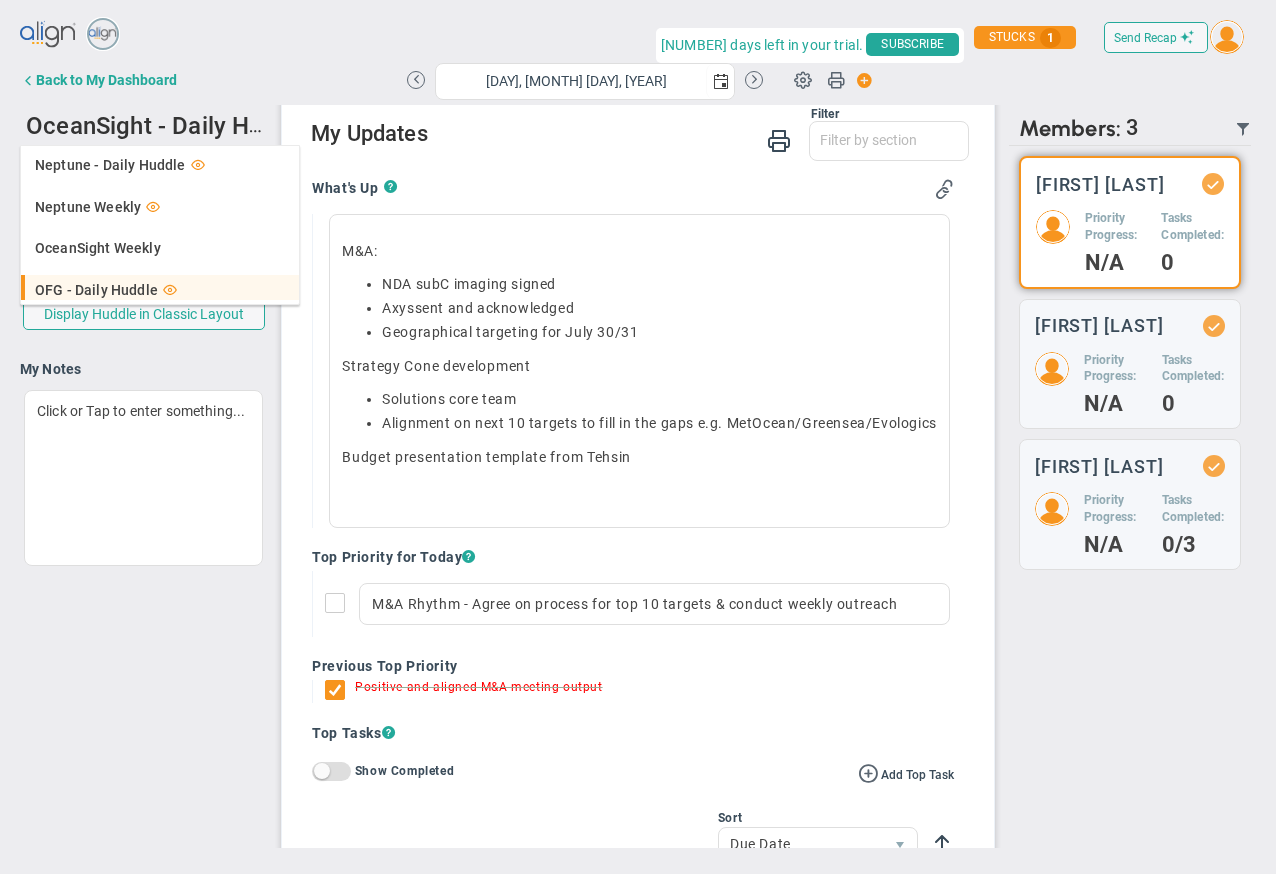 click on "OFG - Daily Huddle" at bounding box center (96, 290) 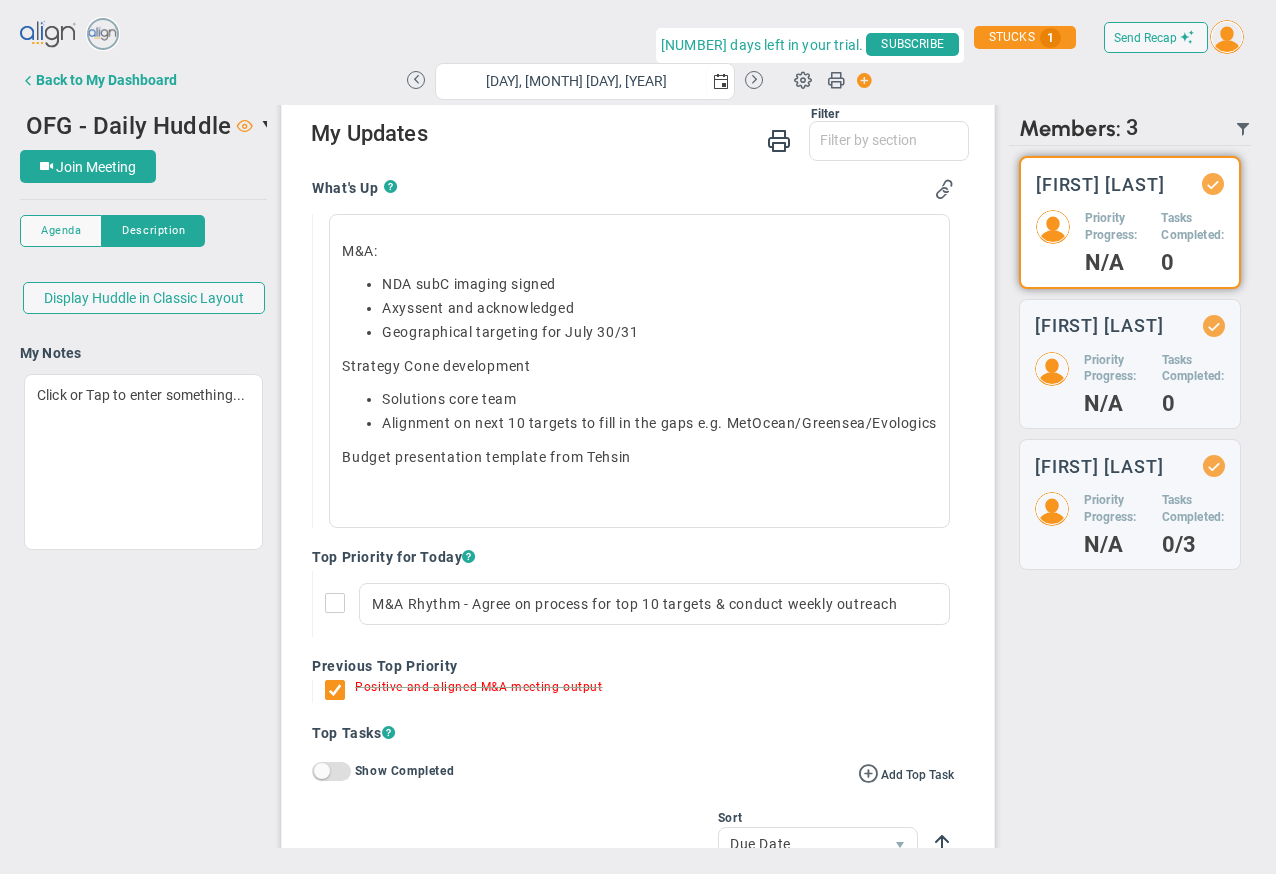 scroll, scrollTop: 0, scrollLeft: 0, axis: both 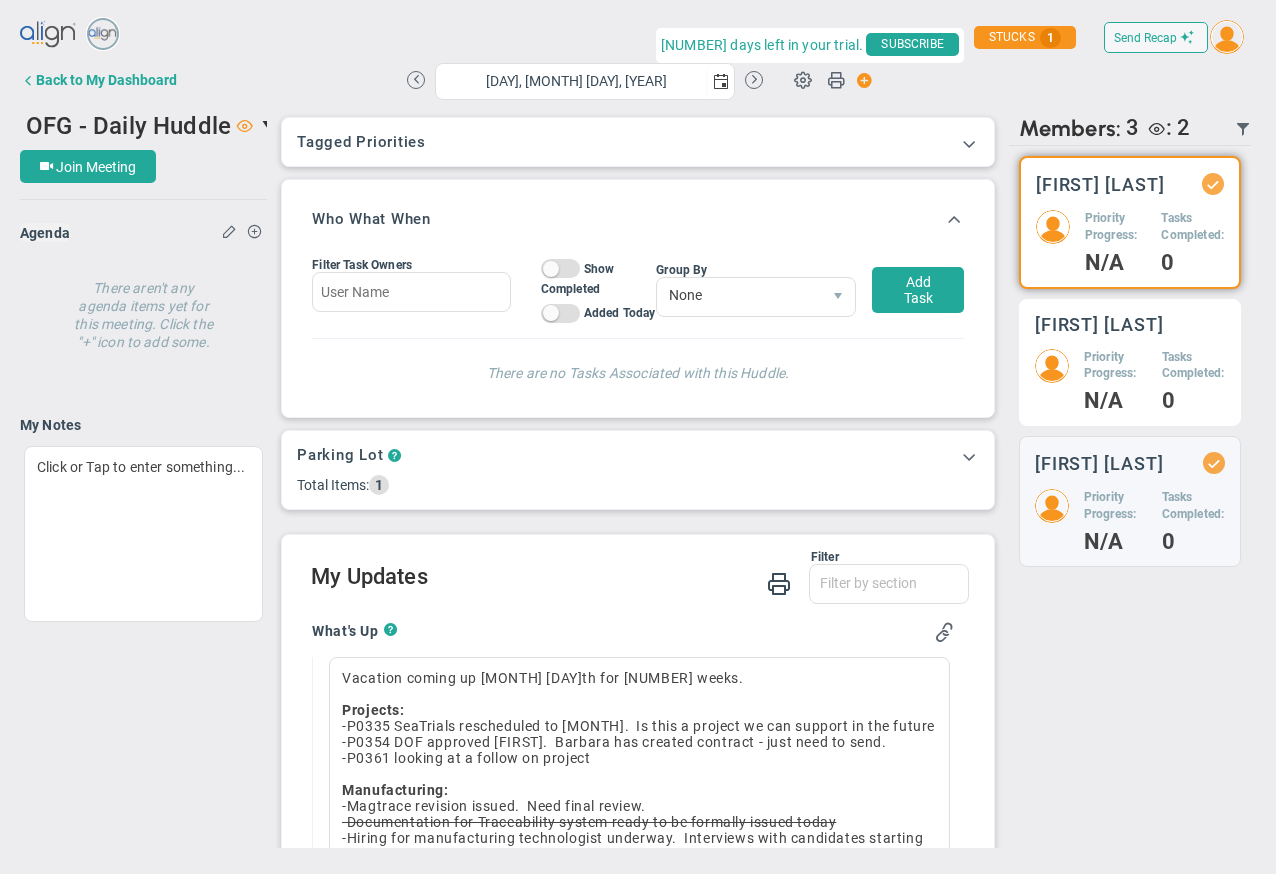 click on "Priority Progress:" at bounding box center [1116, 227] 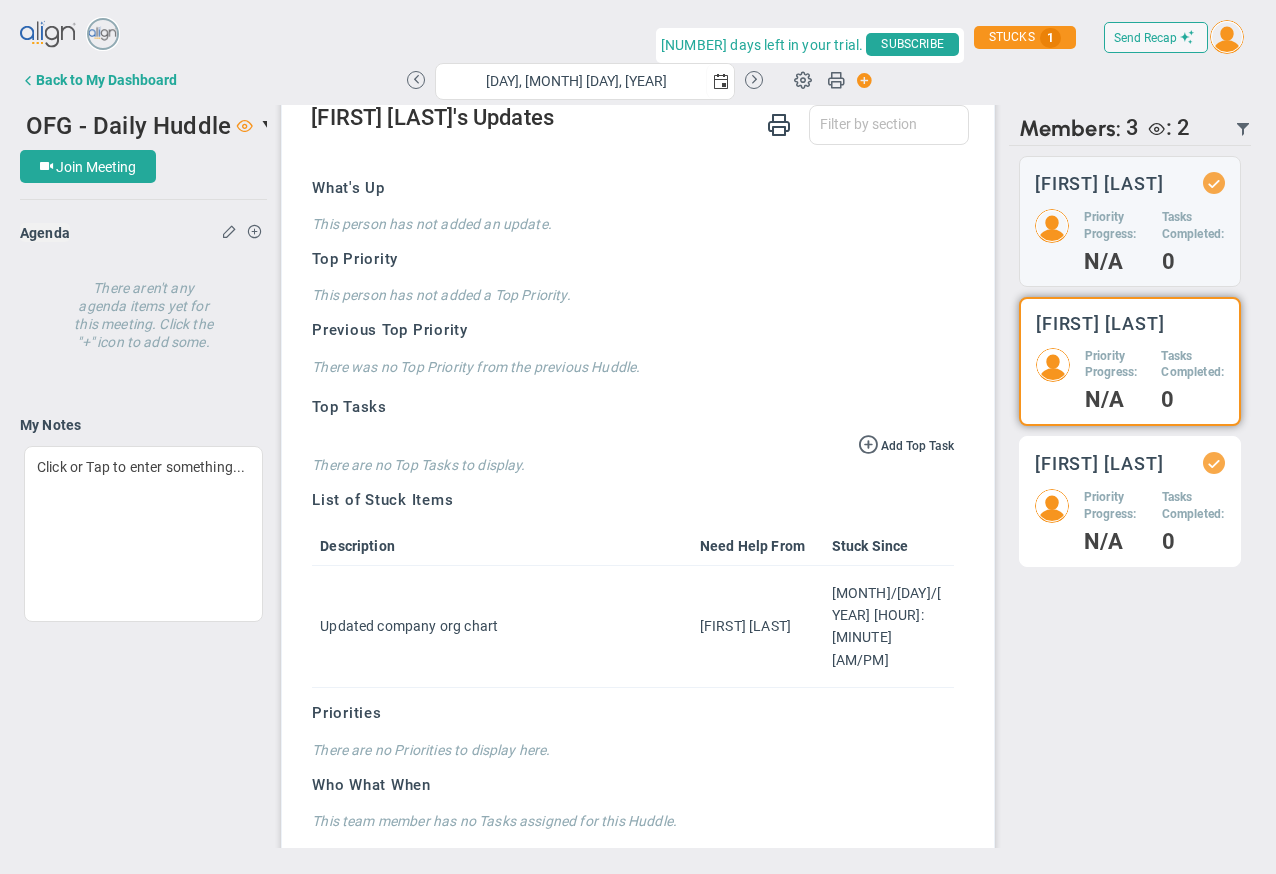 click on "Priority Progress:" at bounding box center (1115, 226) 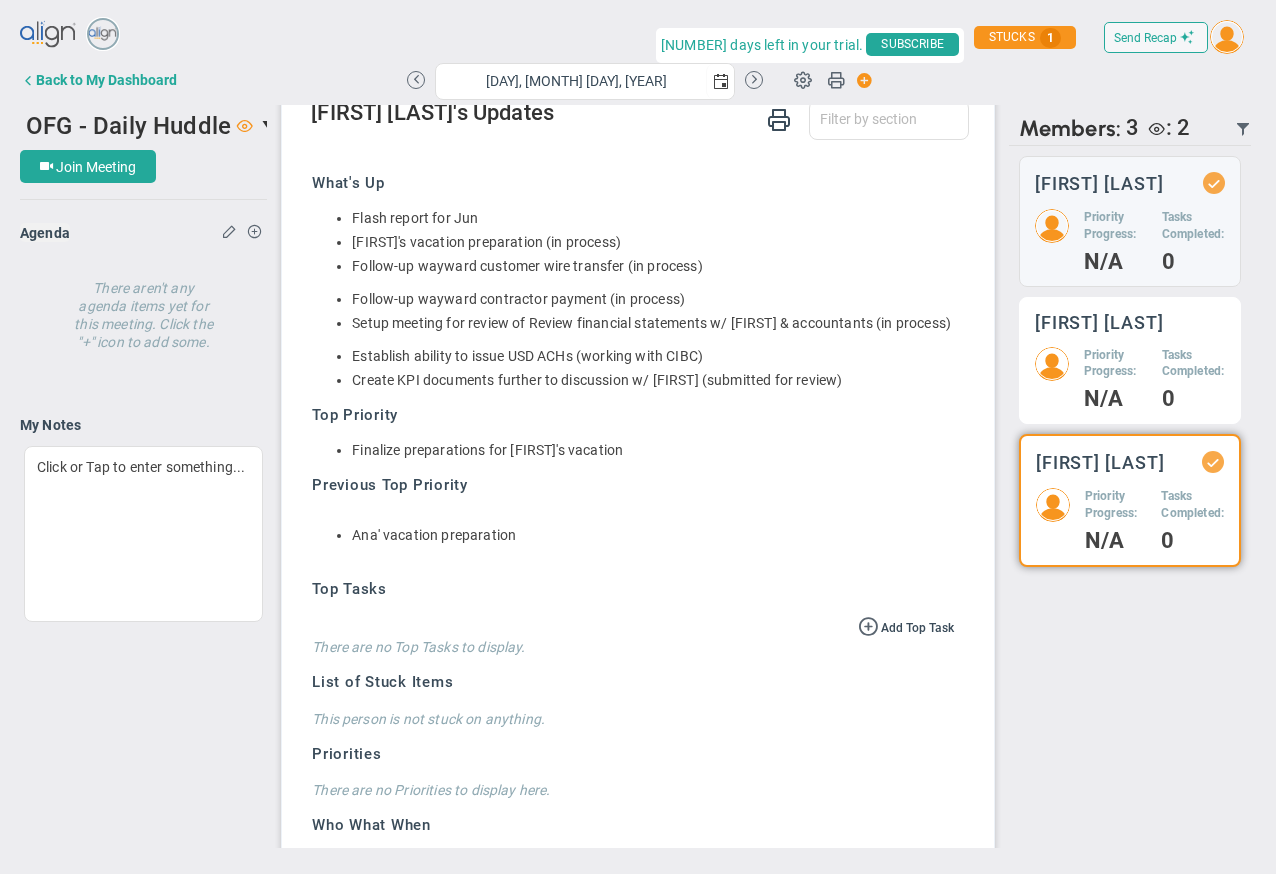 click on "Priority Progress:" at bounding box center (1115, 226) 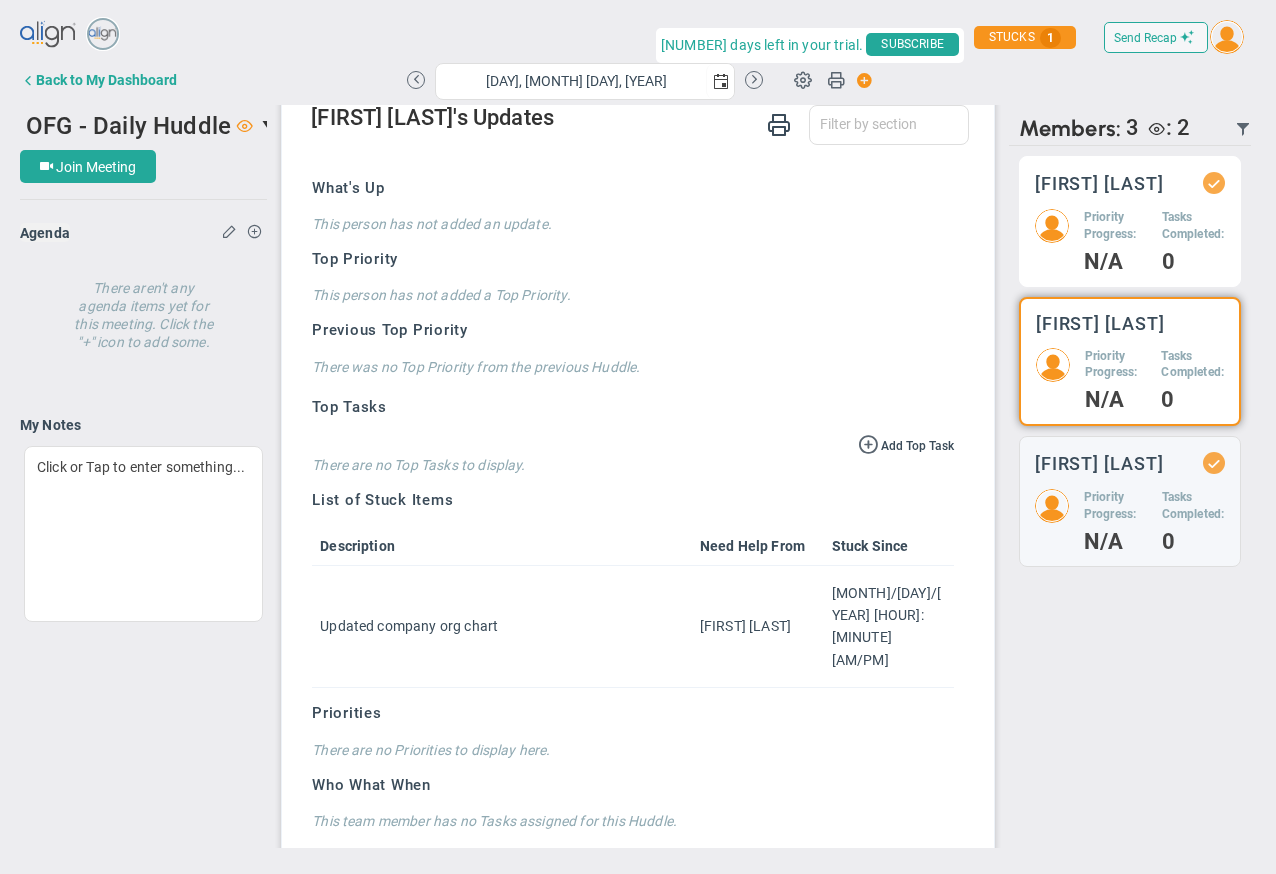 click on "Priority Progress:" at bounding box center [1115, 226] 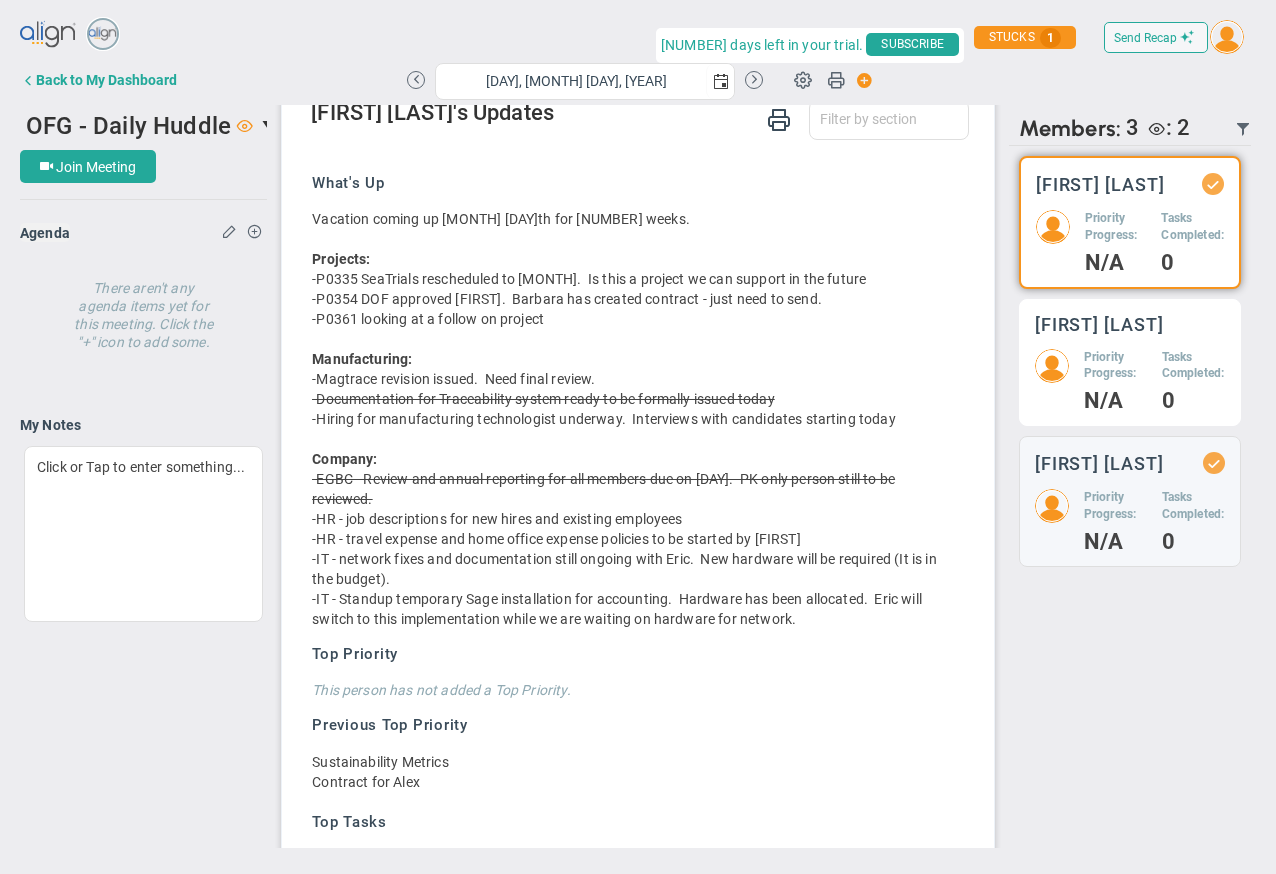 click on "N/A" at bounding box center [1116, 263] 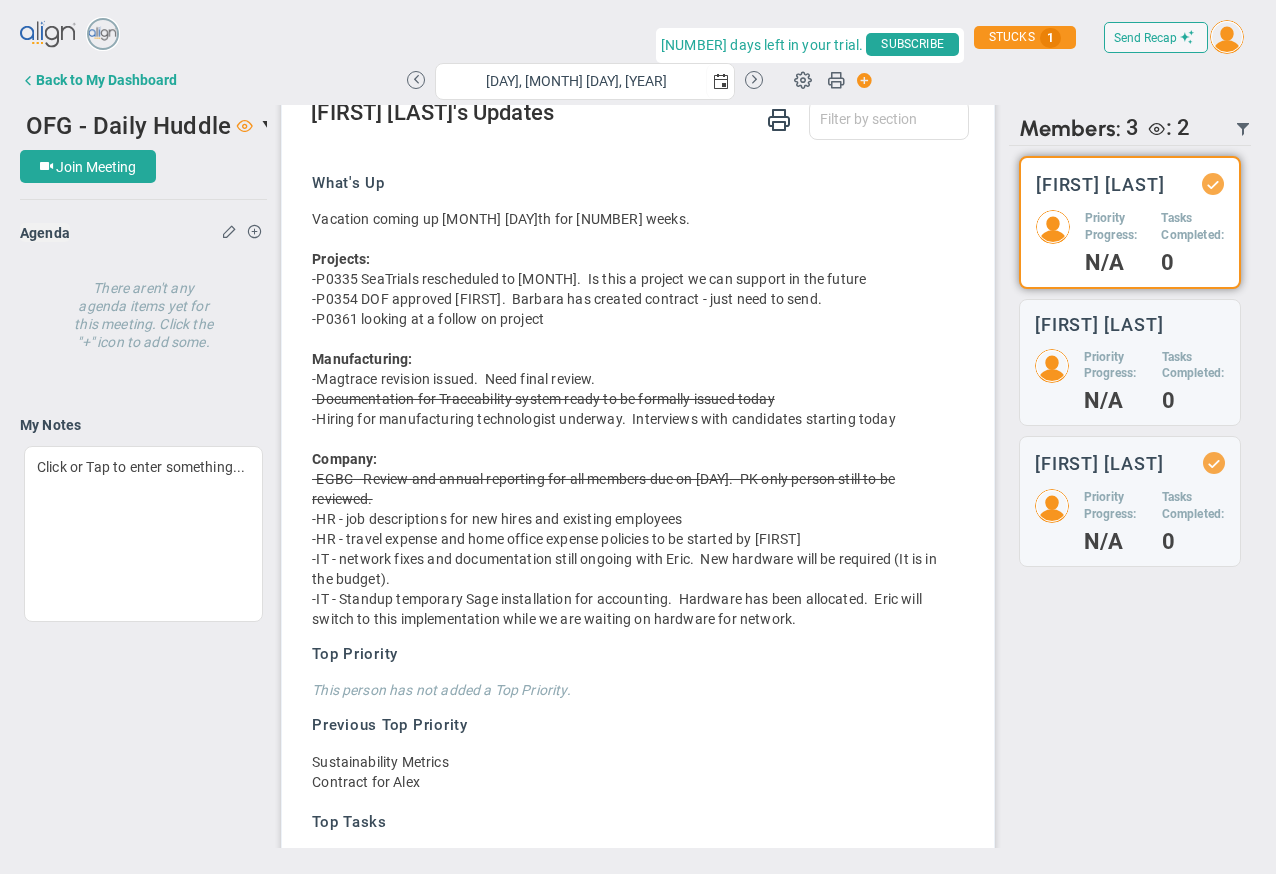 scroll, scrollTop: 459, scrollLeft: 0, axis: vertical 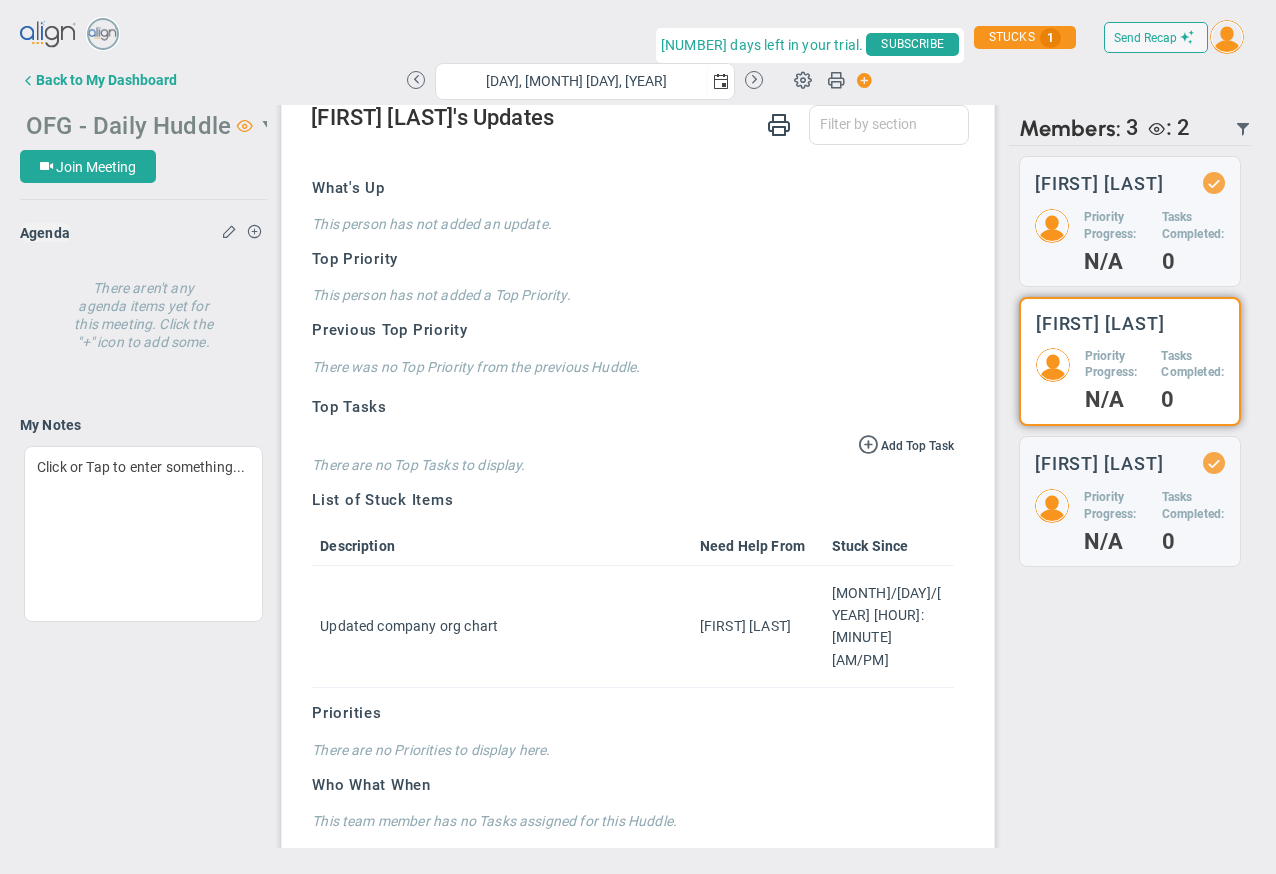 click on "OFG - Daily Huddle" at bounding box center [128, 126] 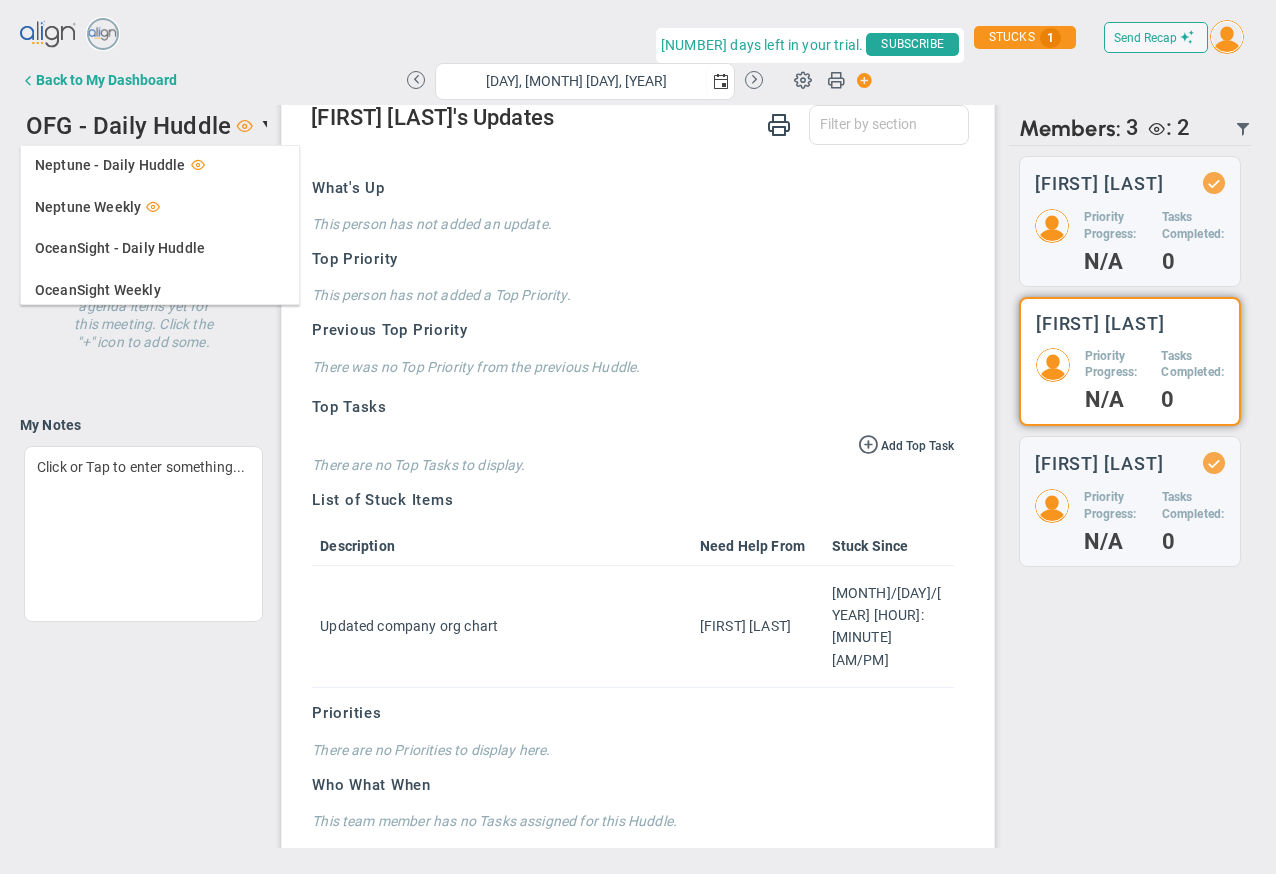 scroll, scrollTop: 59, scrollLeft: 0, axis: vertical 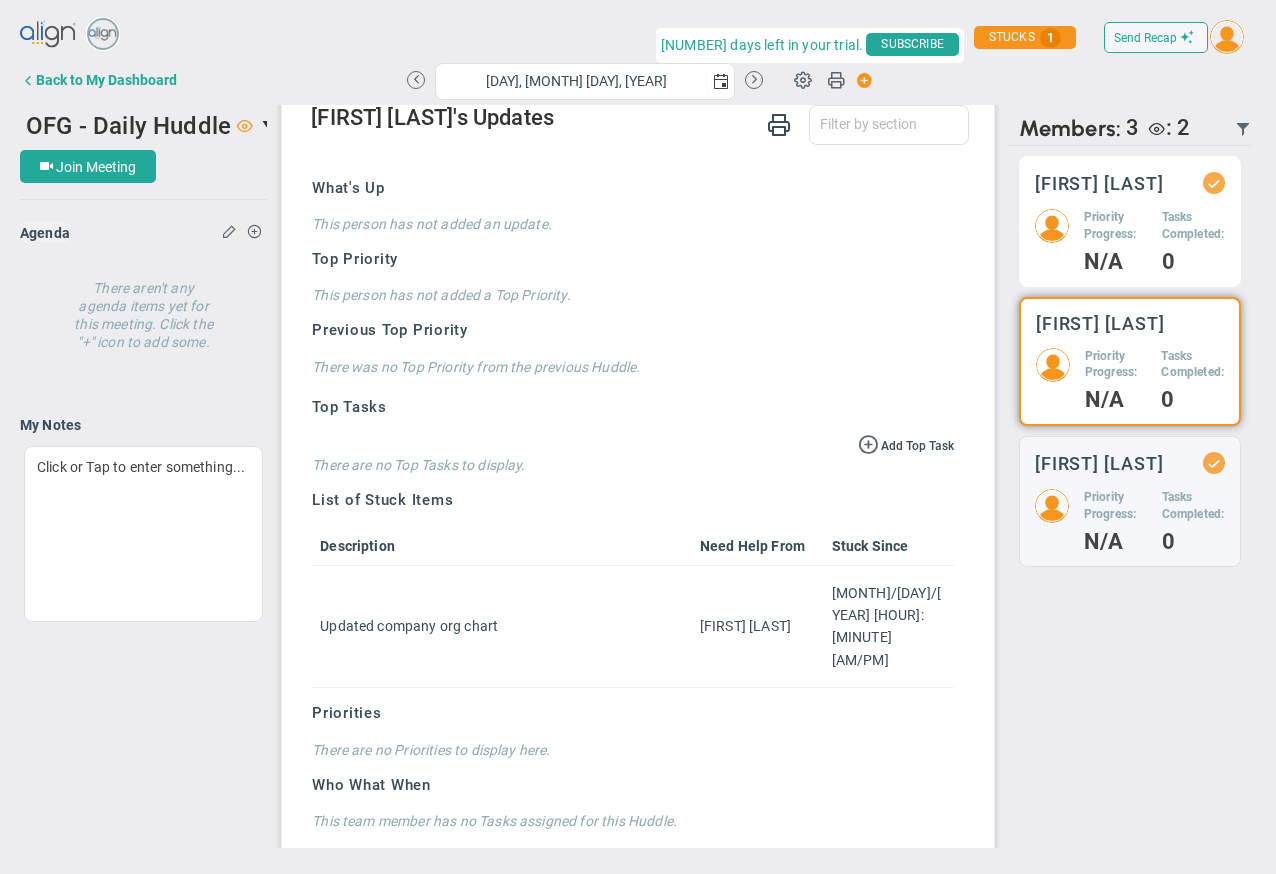 click on "Priority Progress:" at bounding box center [1115, 226] 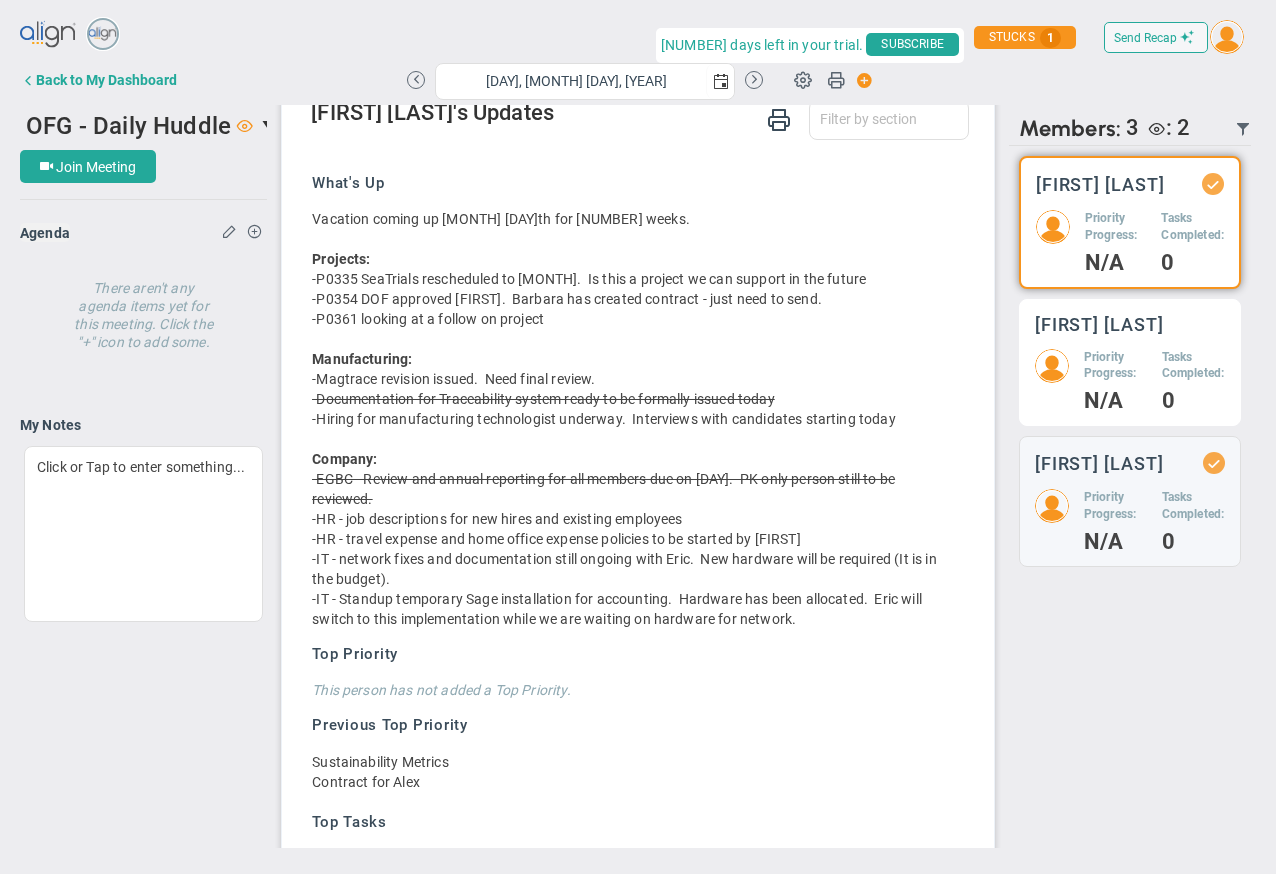 click on "Priority Progress:" at bounding box center [1116, 227] 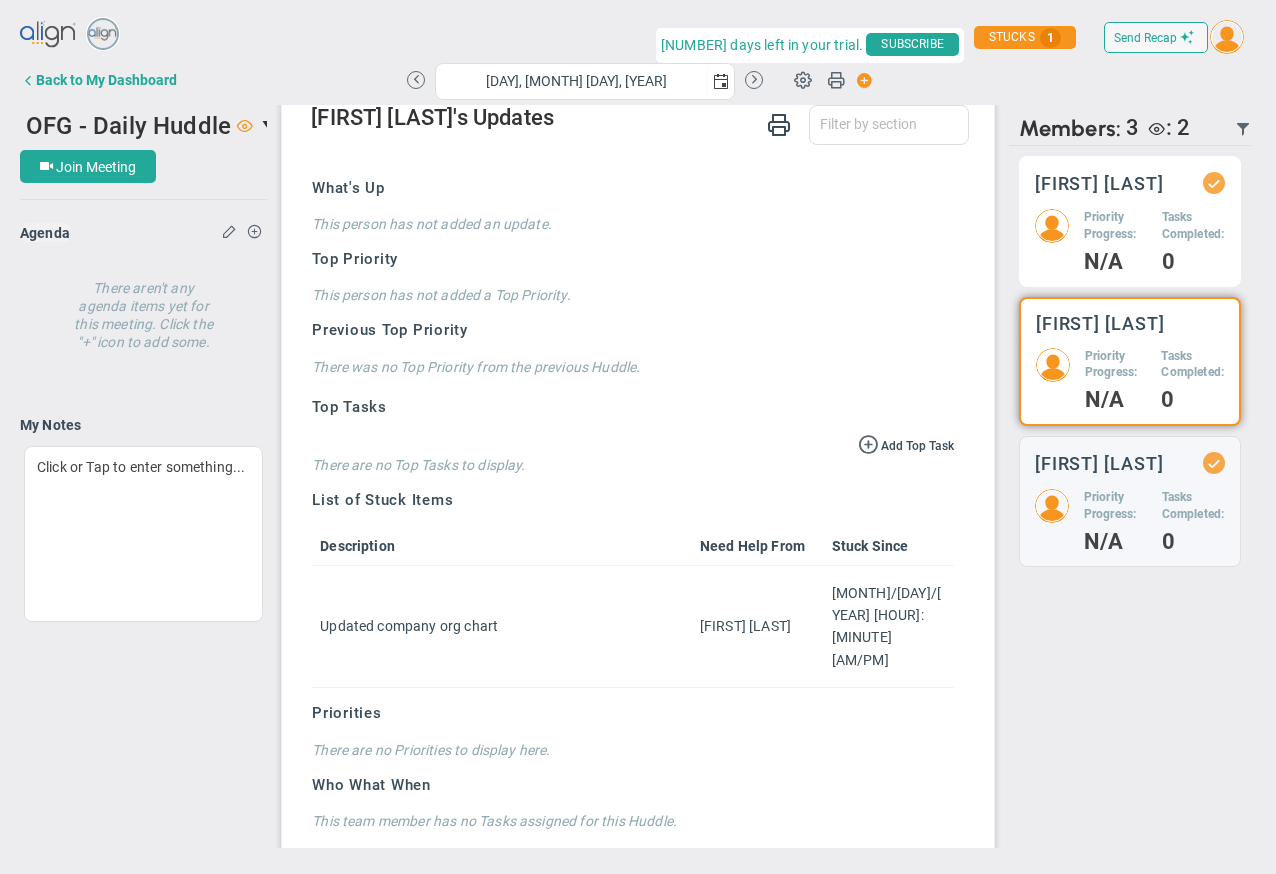 click on "Priority Progress:" at bounding box center [1115, 226] 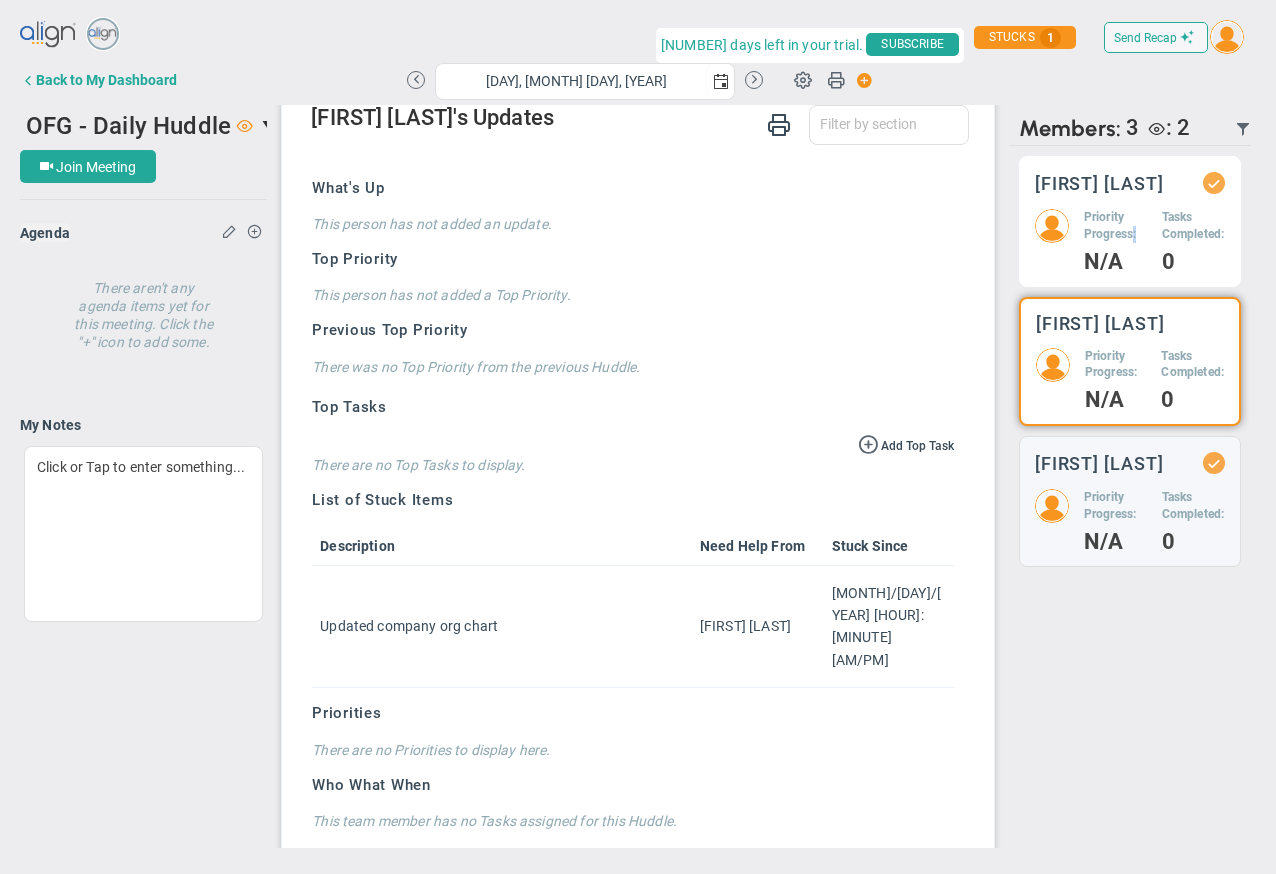 click on "Priority Progress:" at bounding box center (1115, 226) 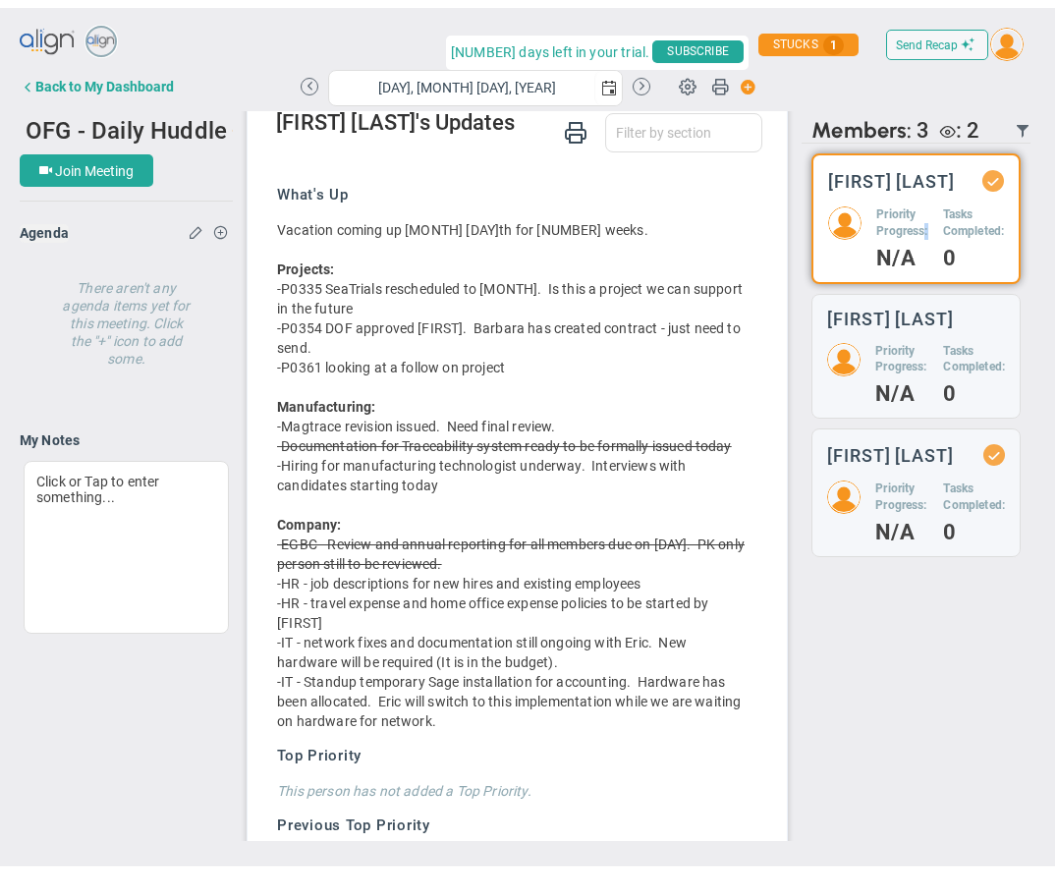 scroll, scrollTop: 0, scrollLeft: 0, axis: both 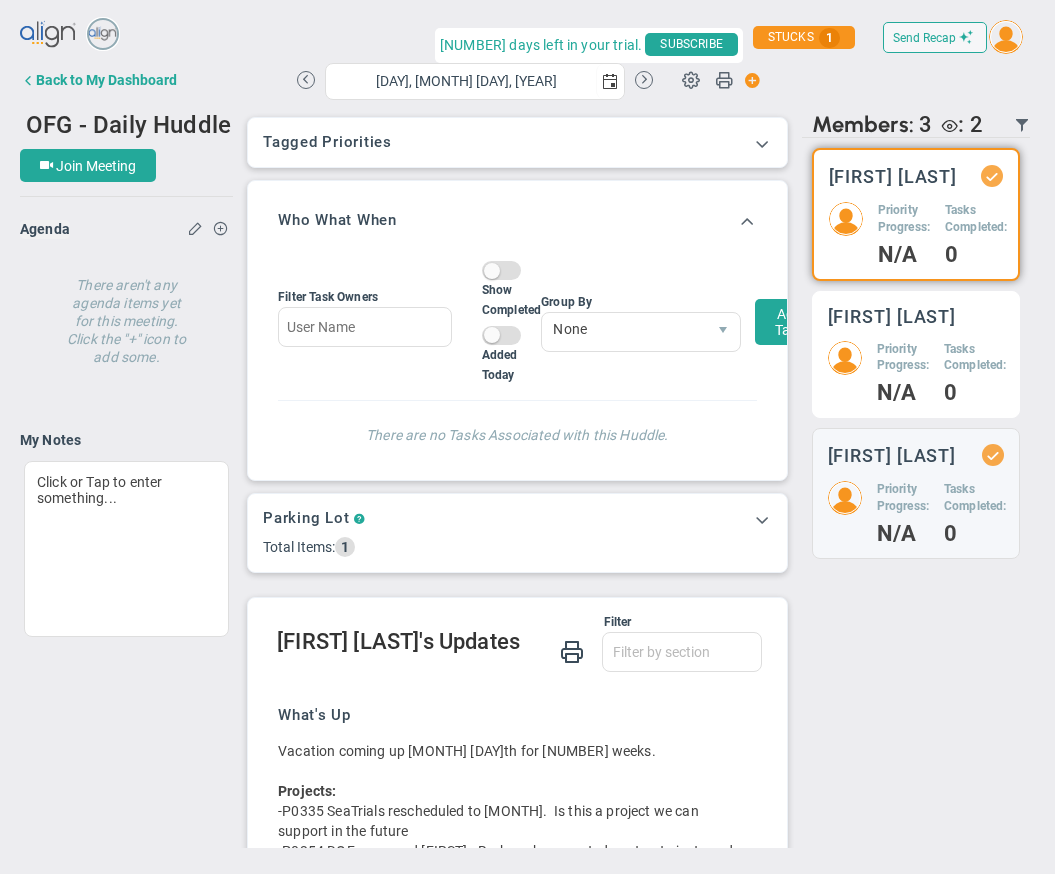 click on "Priority Progress:
N/A
Tasks Completed:
0" at bounding box center (916, 233) 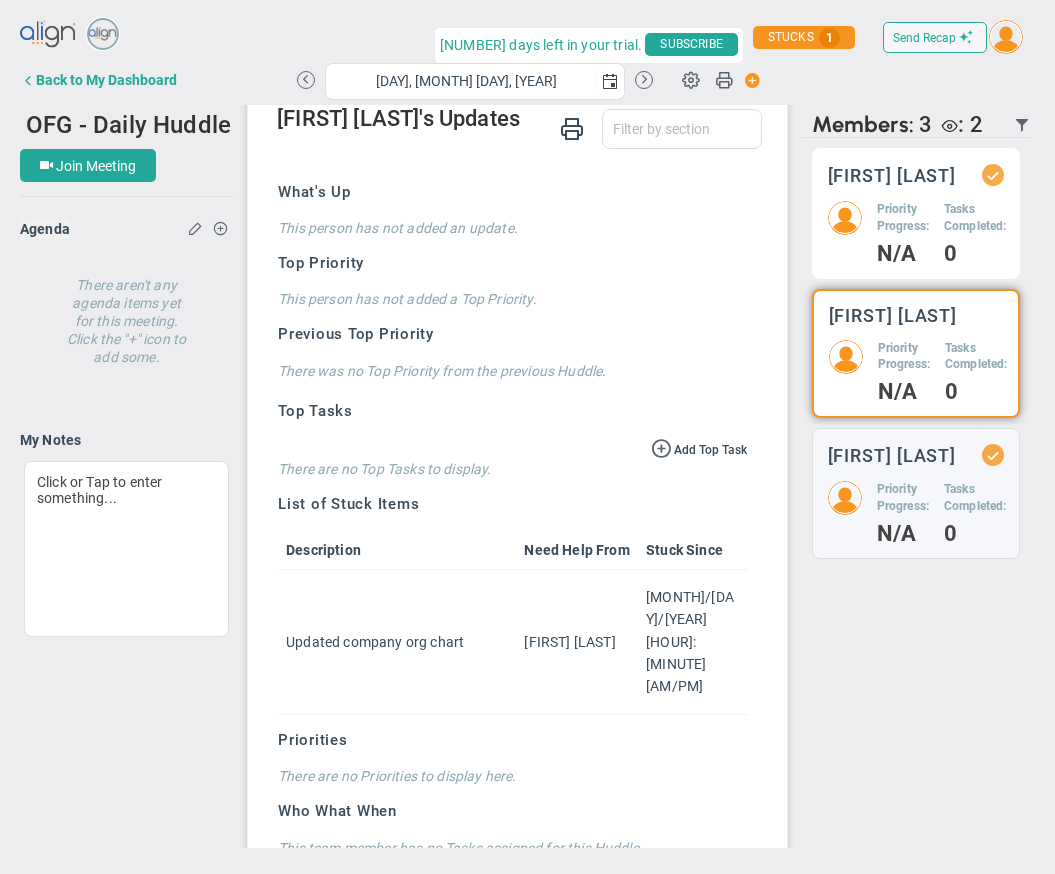 drag, startPoint x: 935, startPoint y: 212, endPoint x: 906, endPoint y: 243, distance: 42.44997 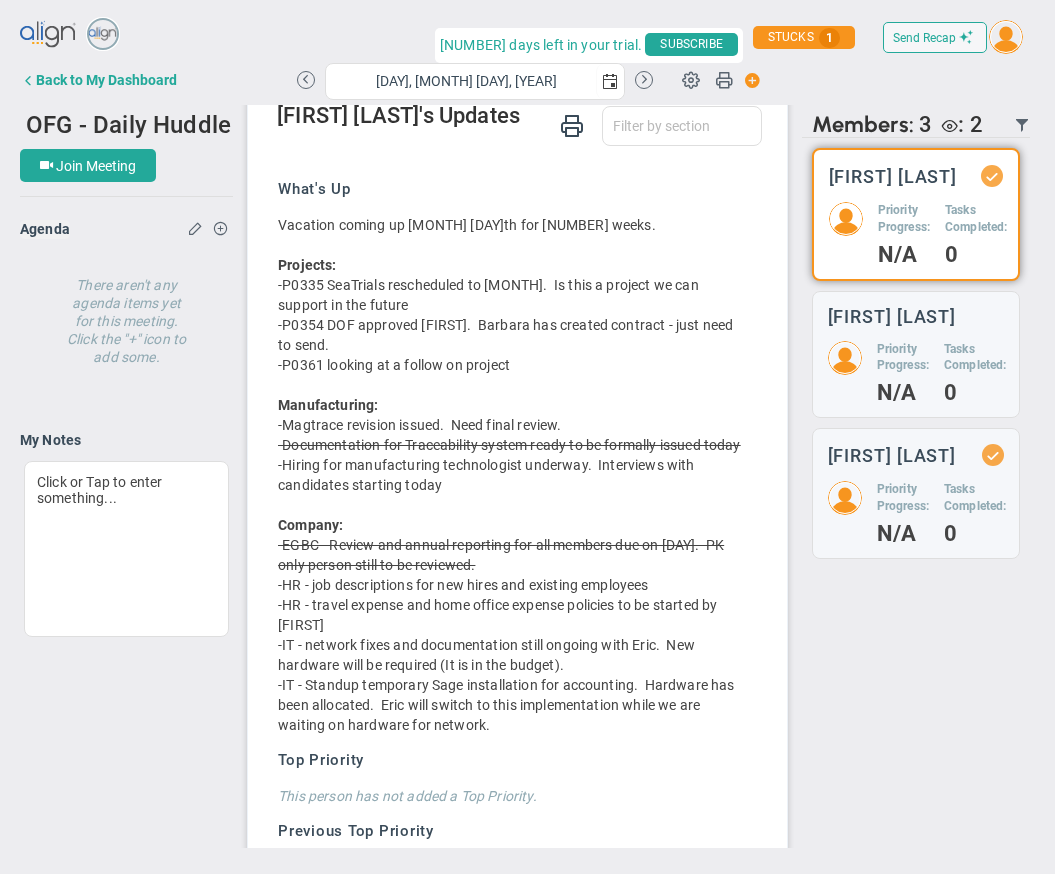 scroll, scrollTop: 527, scrollLeft: 0, axis: vertical 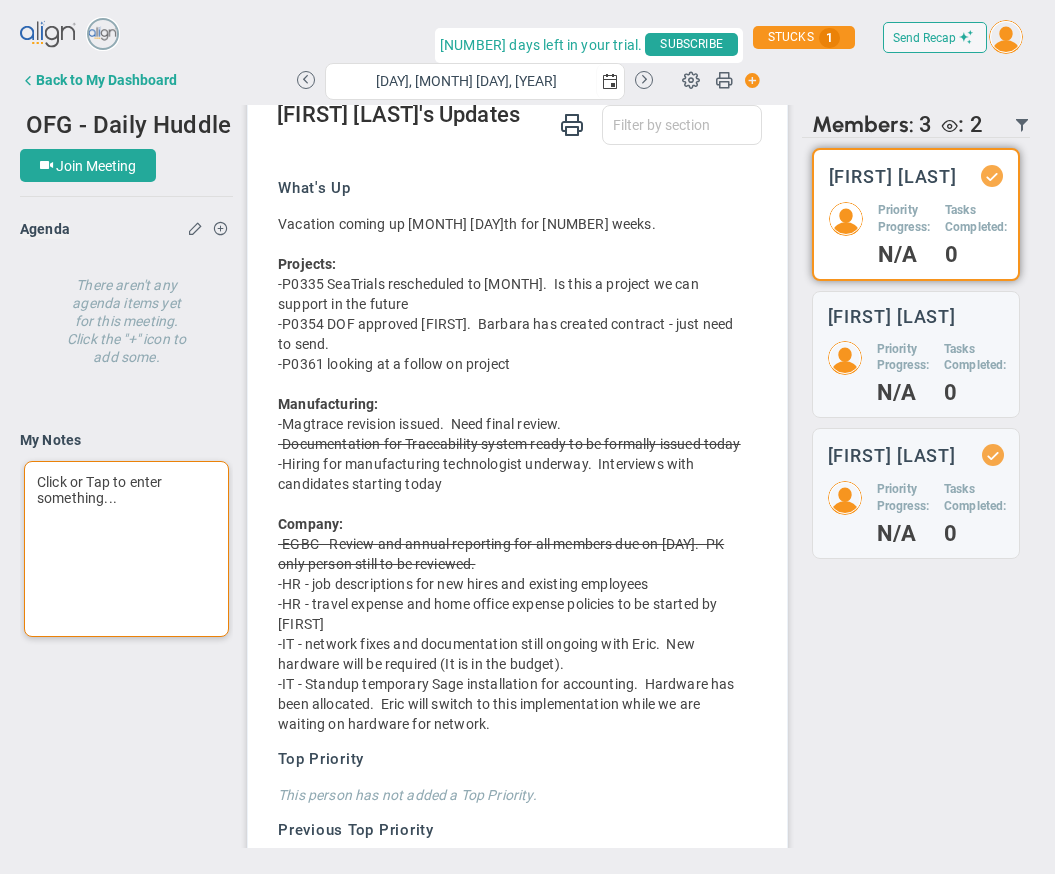 click on "Click or Tap to enter something..." at bounding box center (126, 549) 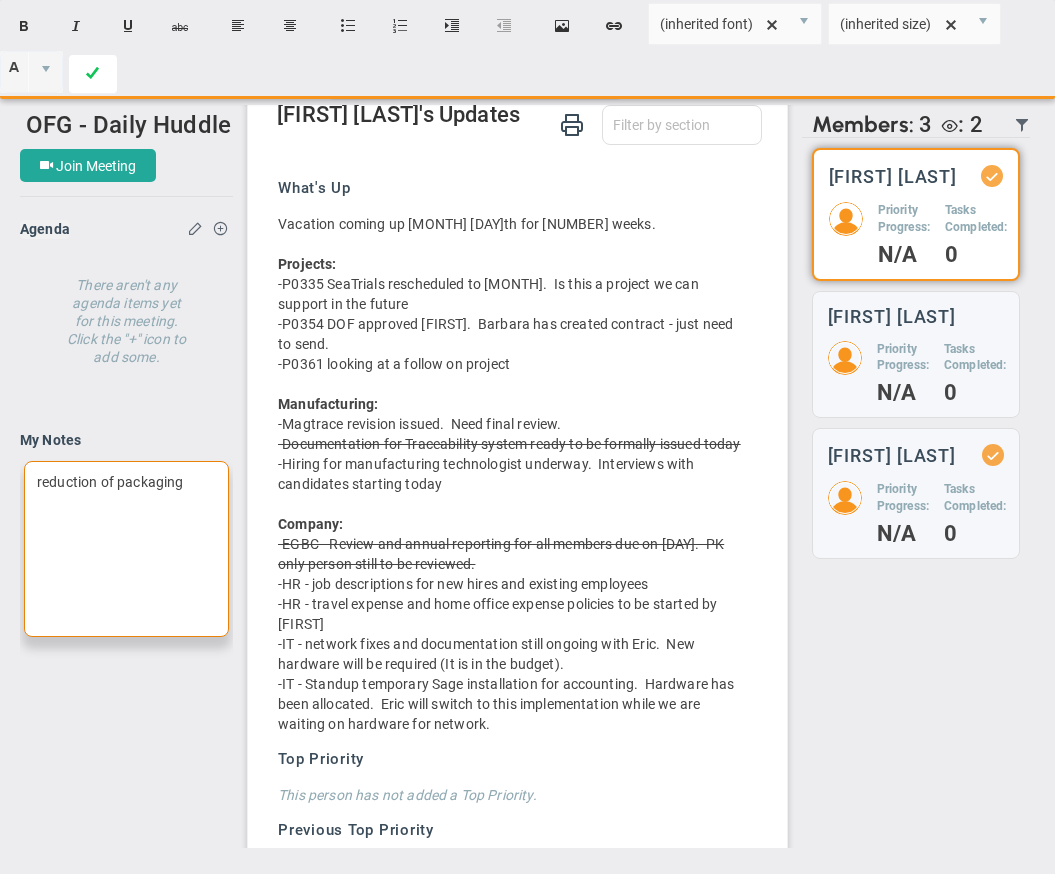 click at bounding box center [93, 74] 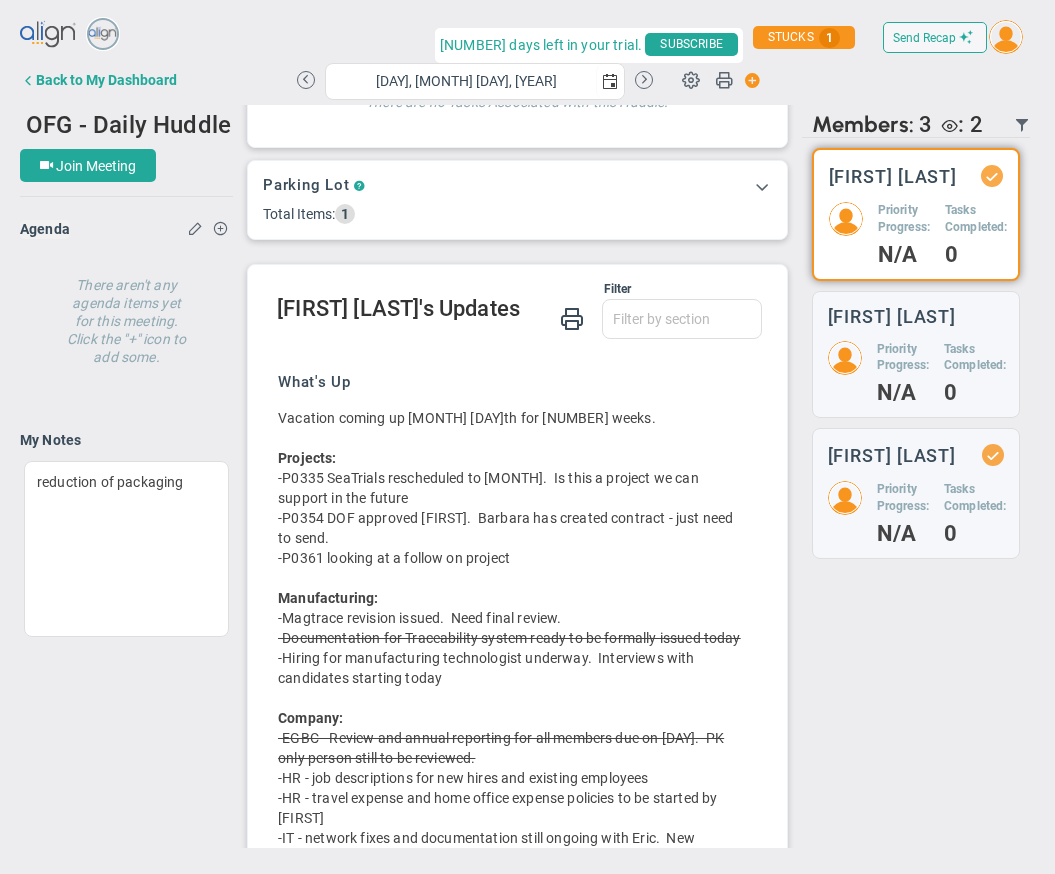 scroll, scrollTop: 490, scrollLeft: 0, axis: vertical 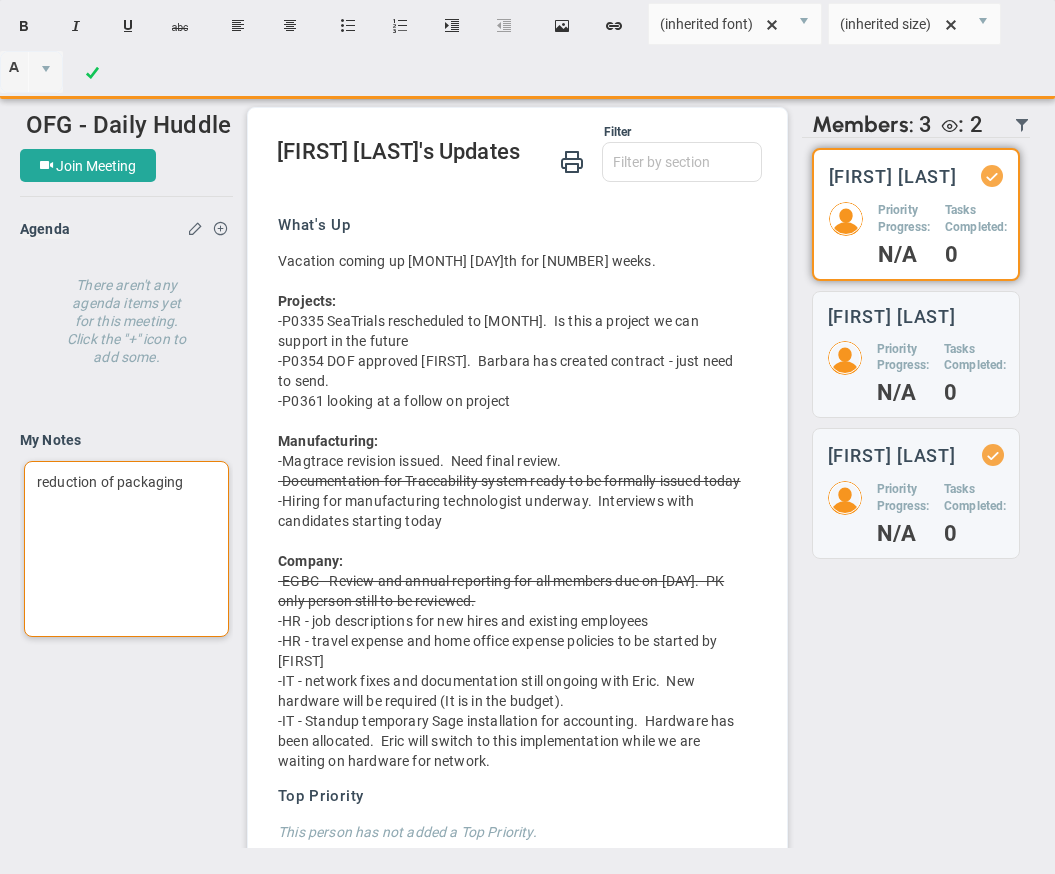 click on "reduction of packaging" at bounding box center [126, 549] 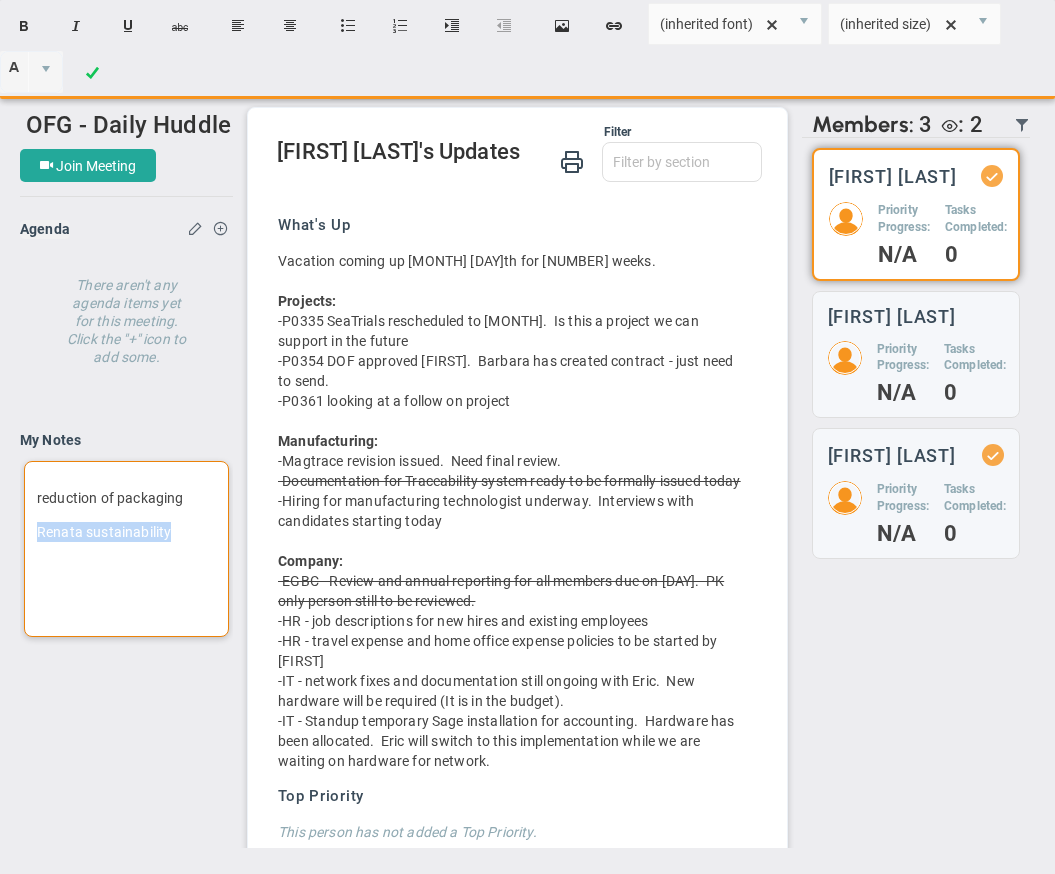 drag, startPoint x: 180, startPoint y: 537, endPoint x: 29, endPoint y: 533, distance: 151.05296 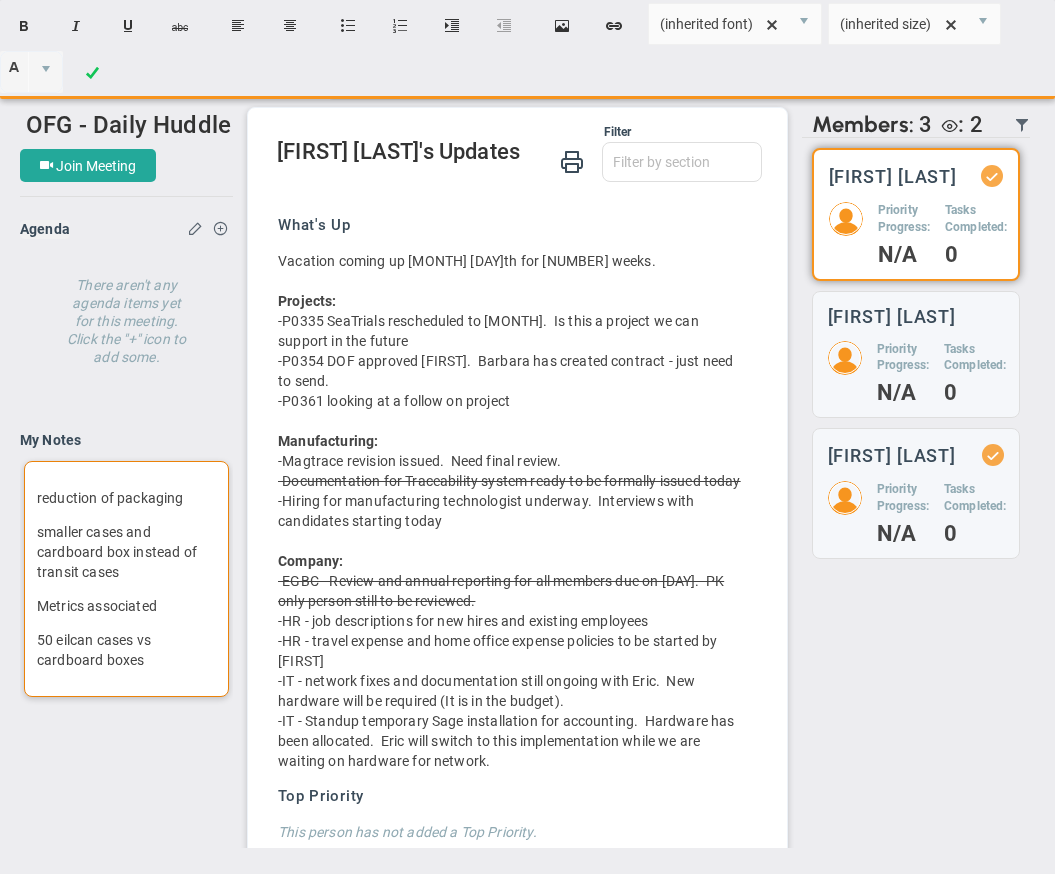 click on "50 eilcan cases vs cardboard boxes﻿" at bounding box center (126, 650) 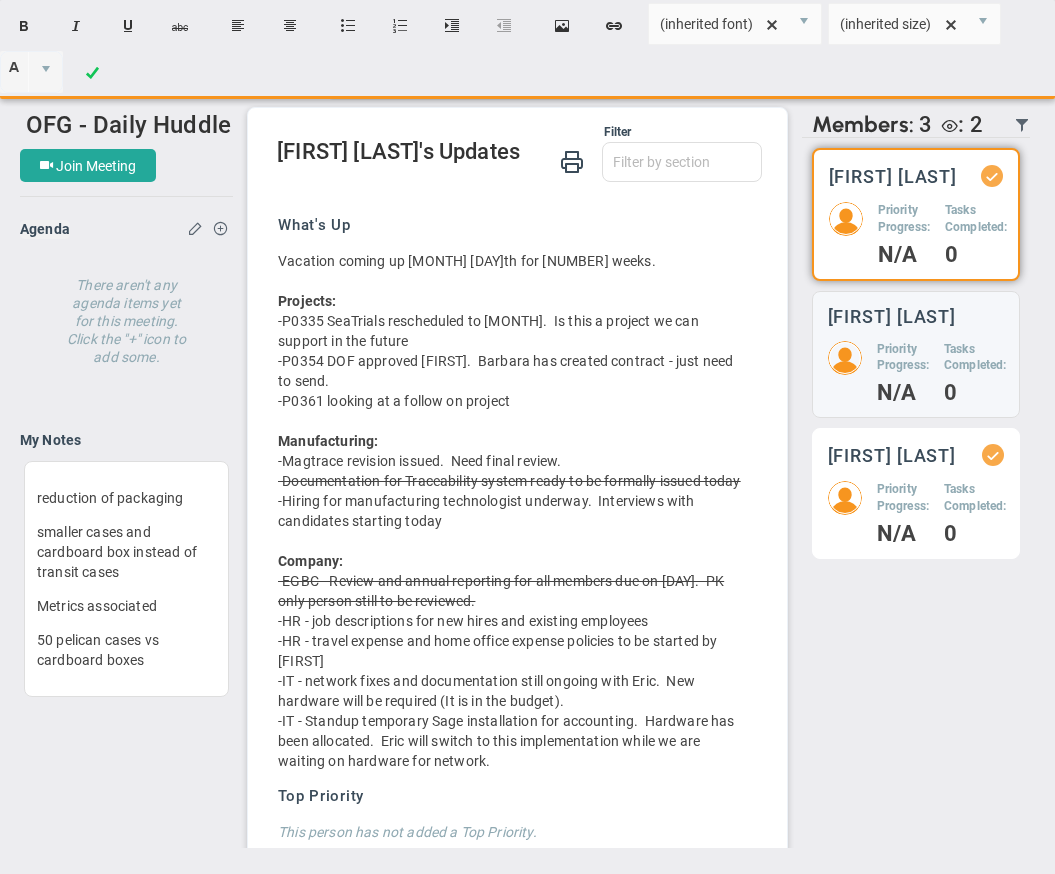 click on "Send Recap
Profile
Contact your Advisor
Share!
Become an Affiliate" at bounding box center (527, 431) 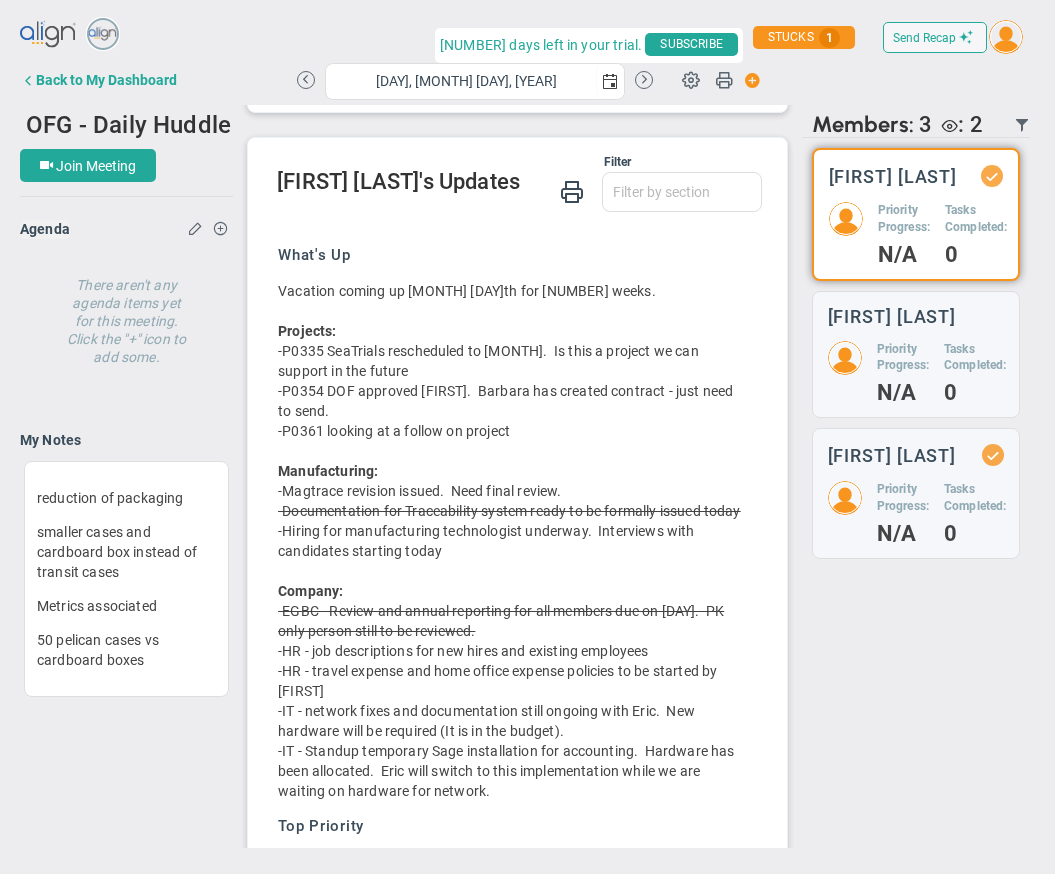 scroll, scrollTop: 461, scrollLeft: 0, axis: vertical 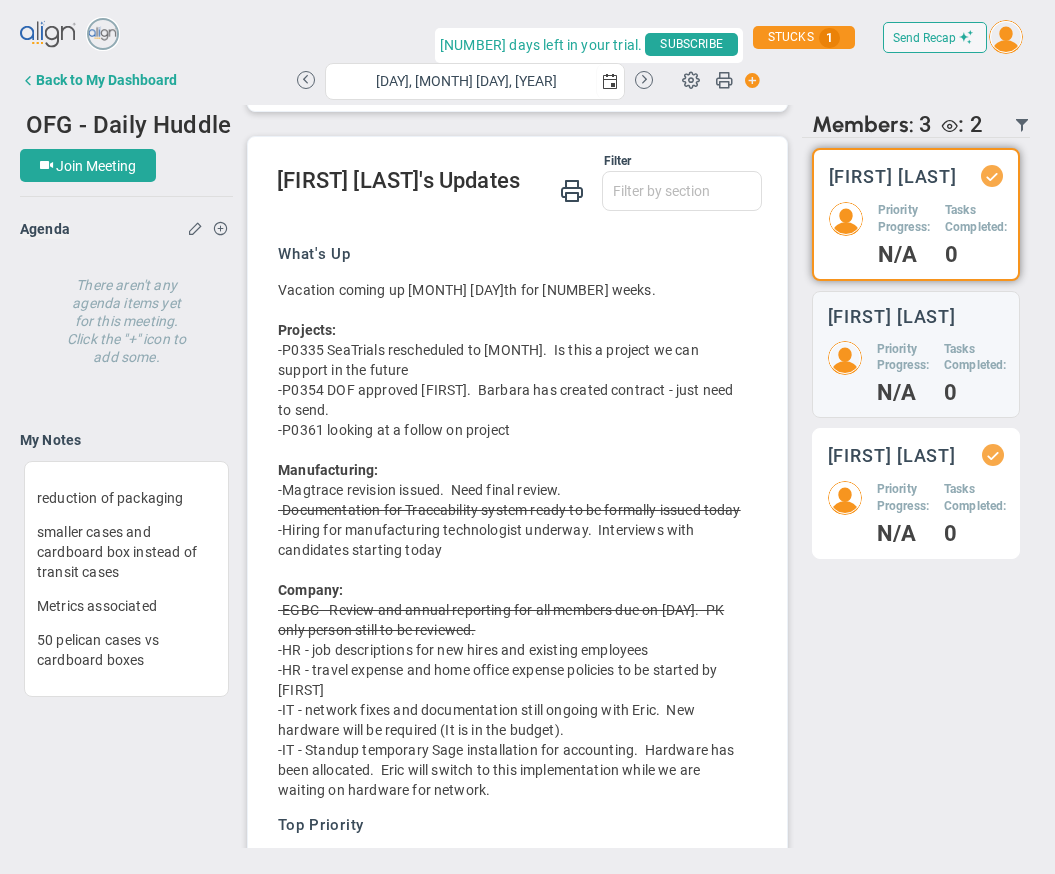 click on "Laurie Bristow
Priority Progress:
N/A
Tasks Completed:
0" at bounding box center (916, 214) 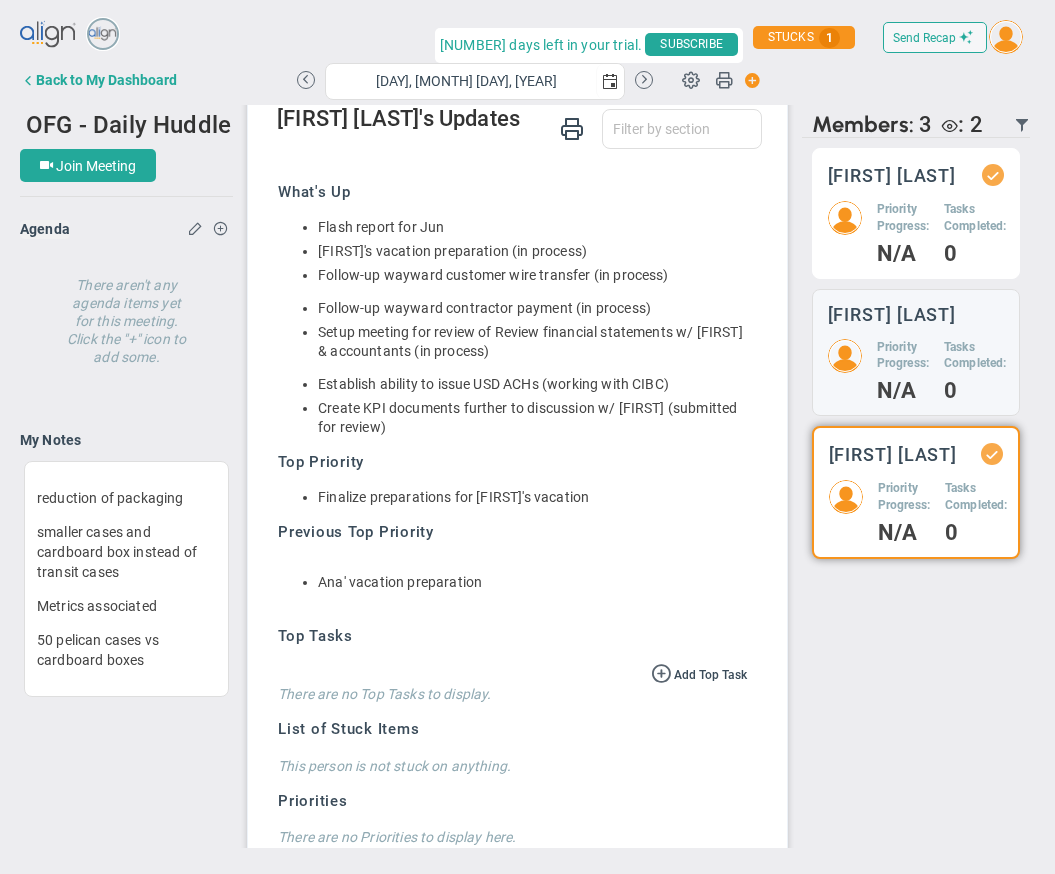 click on "Priority Progress:
N/A
Tasks Completed:
0" at bounding box center (916, 232) 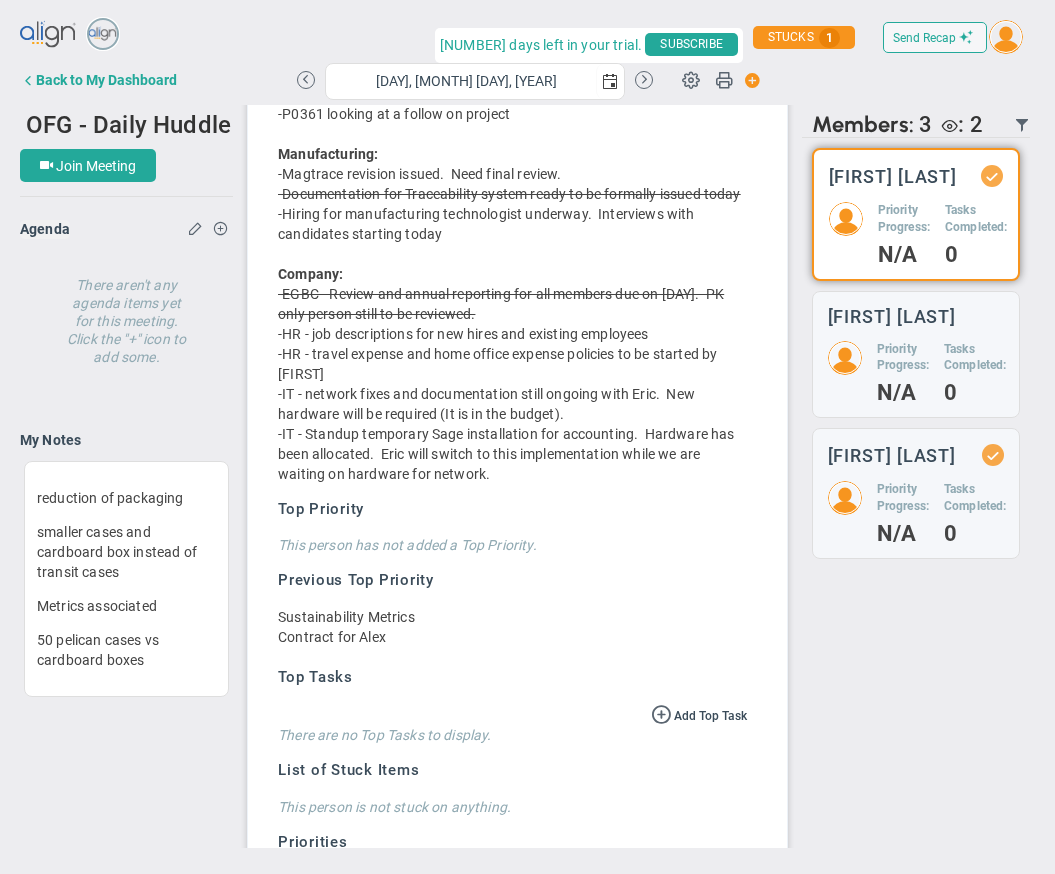 scroll, scrollTop: 856, scrollLeft: 0, axis: vertical 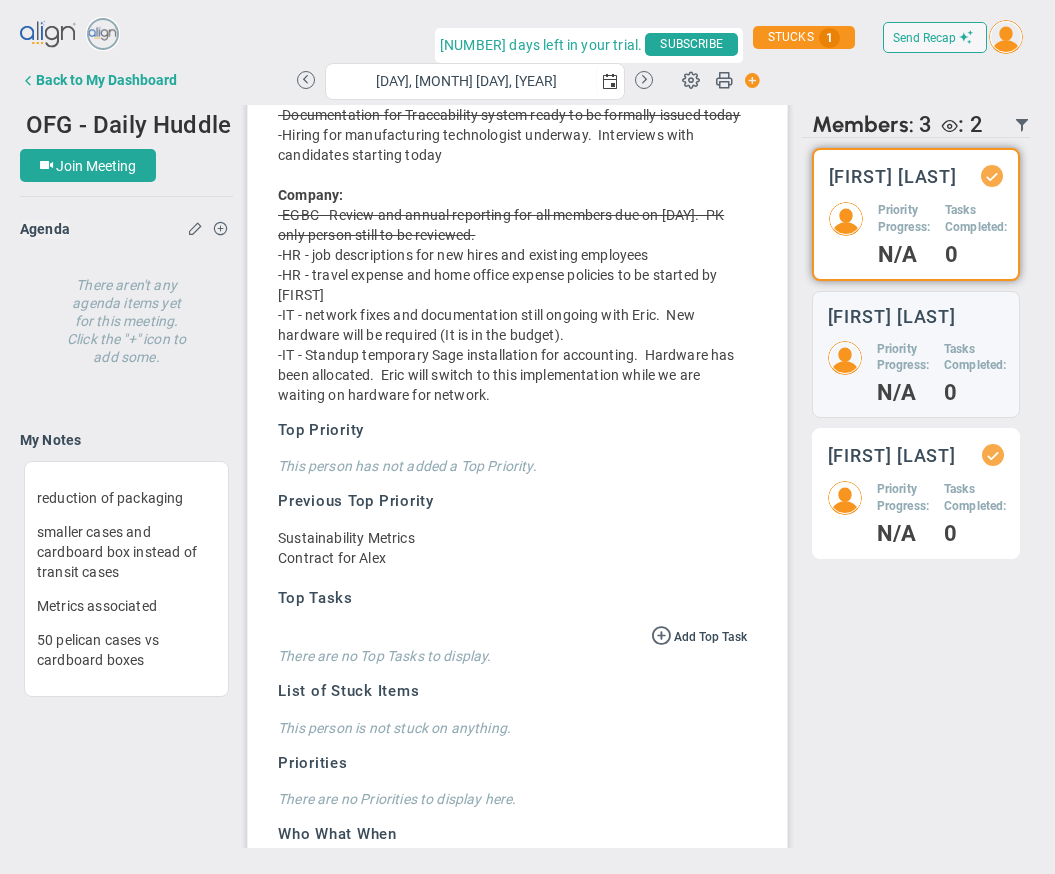 click on "Priority Progress:" at bounding box center [904, 219] 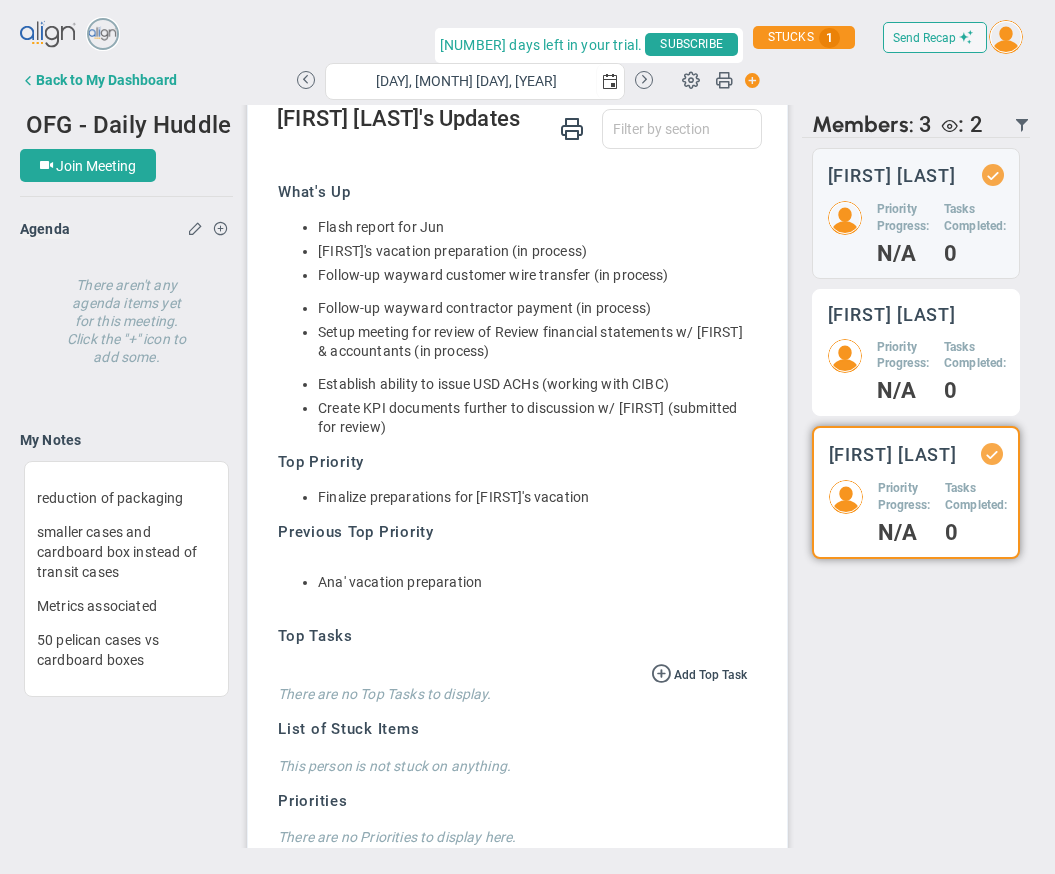 click on "Priority Progress:" at bounding box center (903, 218) 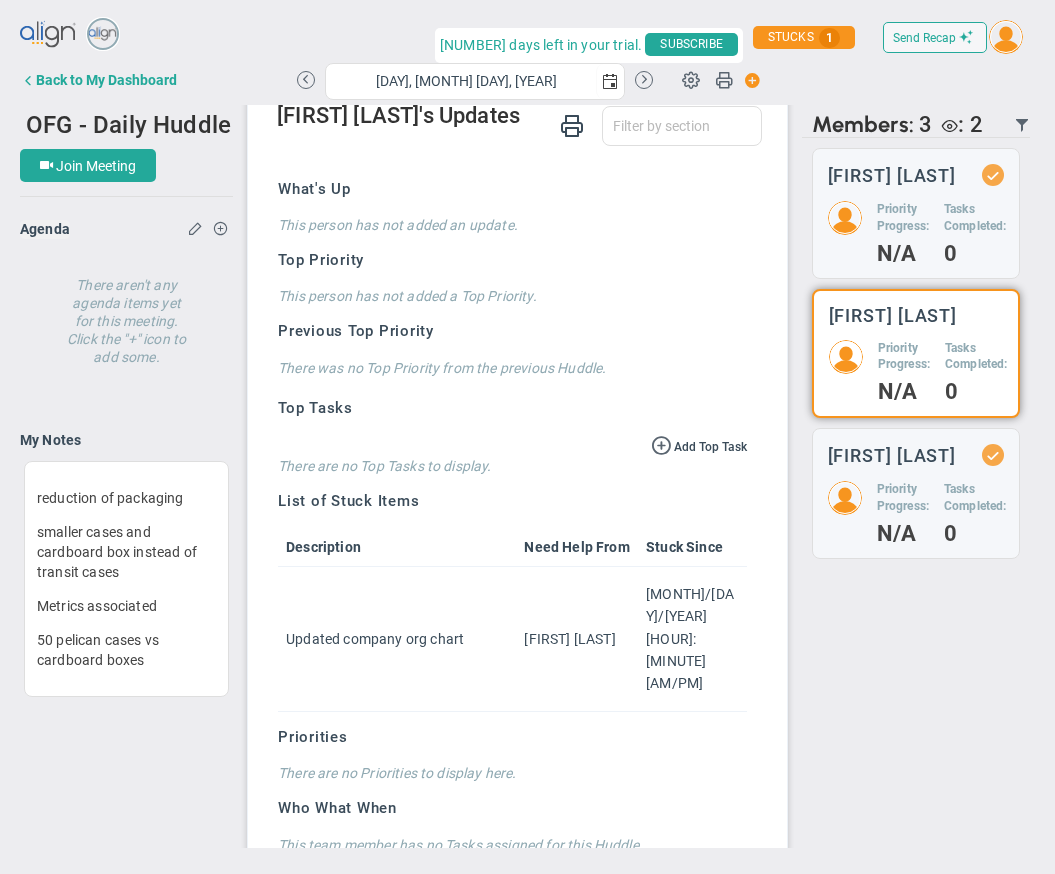 scroll, scrollTop: 527, scrollLeft: 0, axis: vertical 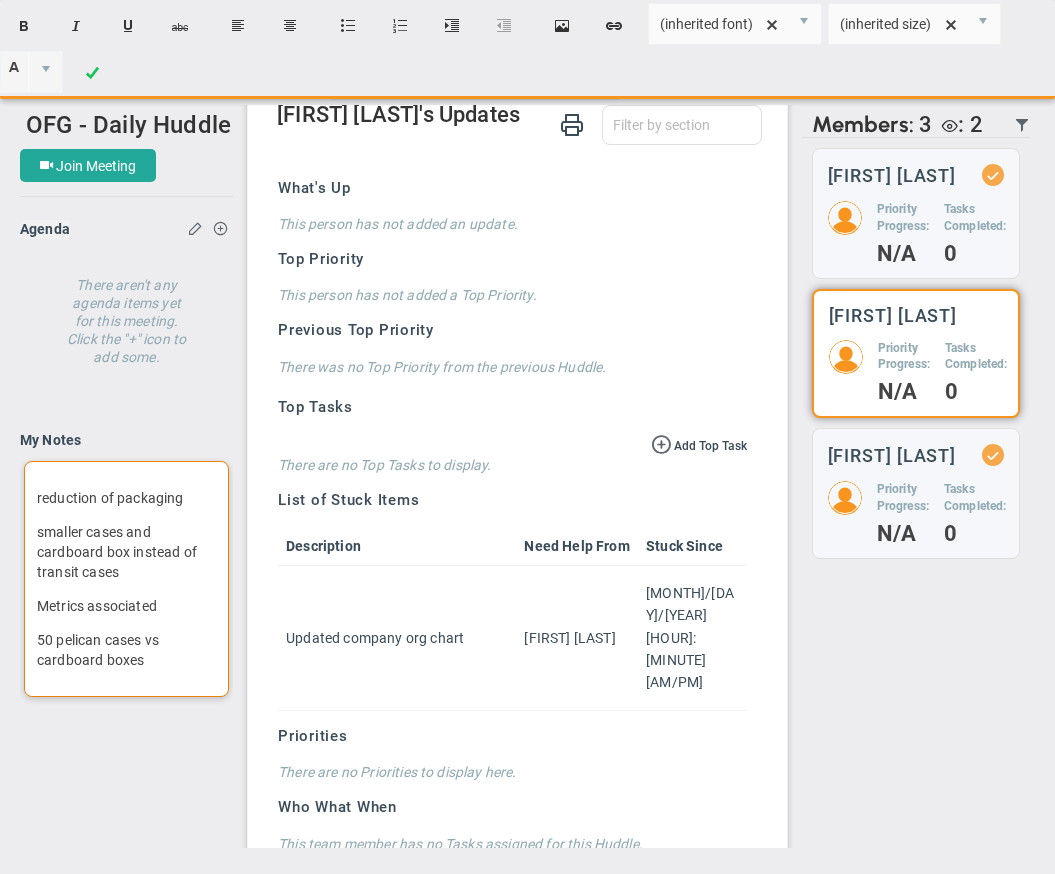 click on "50 pelican cases vs cardboard boxes﻿" at bounding box center (126, 650) 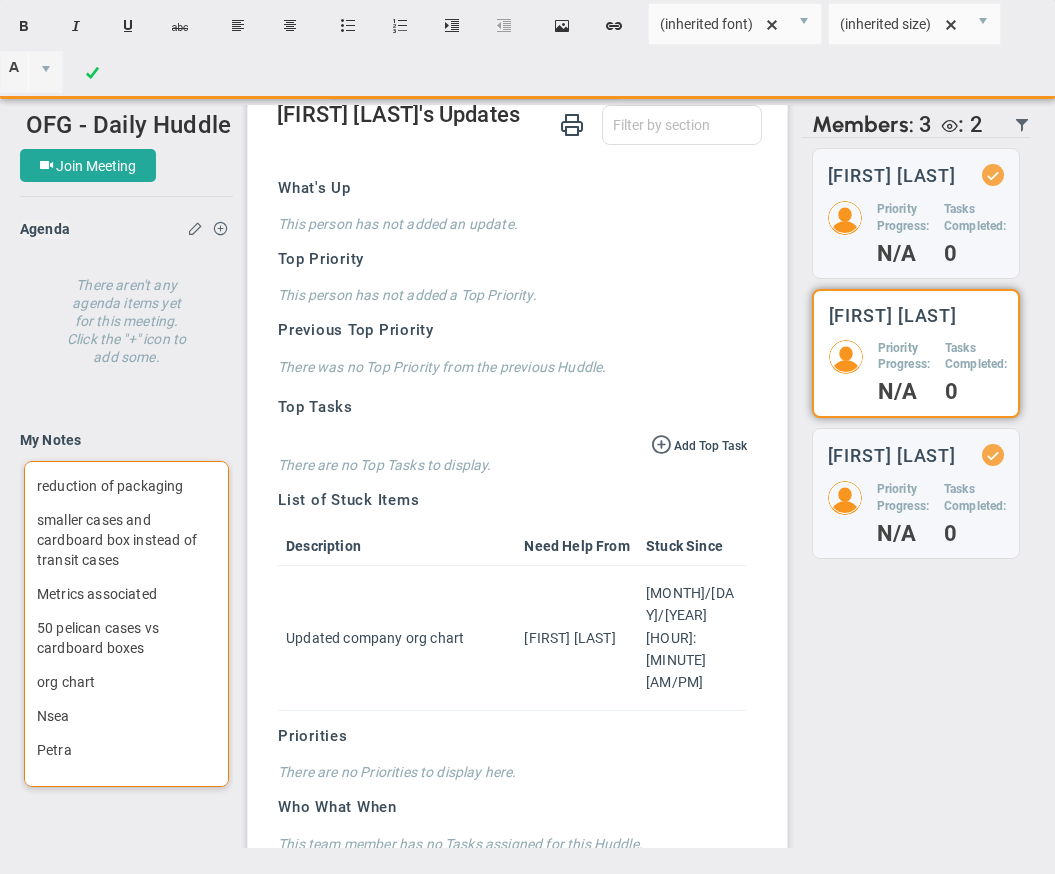 scroll, scrollTop: 0, scrollLeft: 0, axis: both 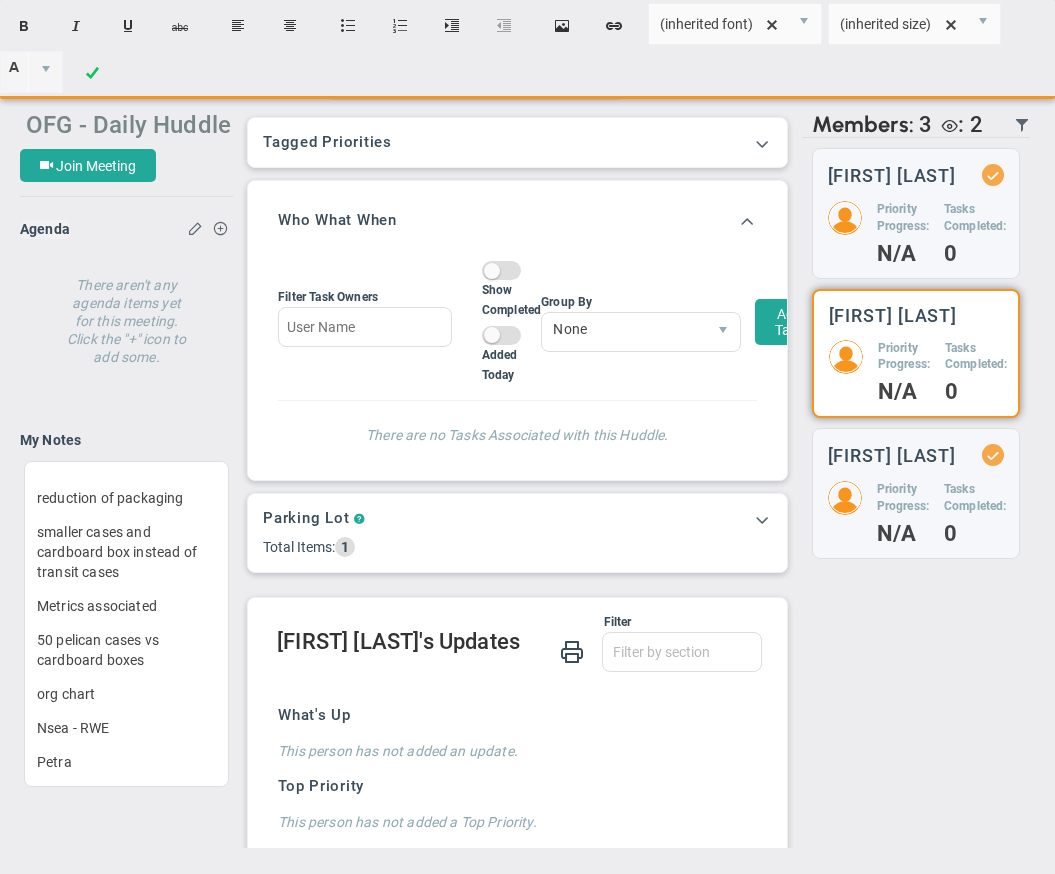 click on "OFG - Daily Huddle" at bounding box center [128, 125] 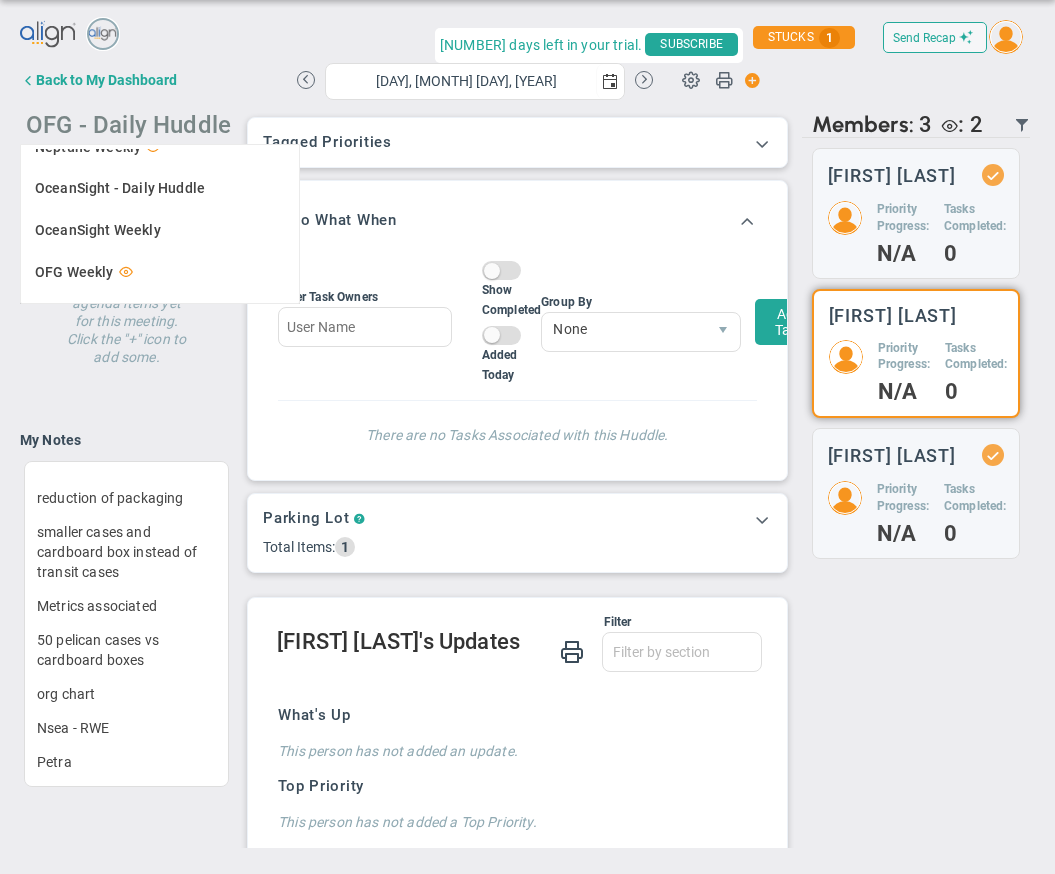 scroll, scrollTop: 0, scrollLeft: 0, axis: both 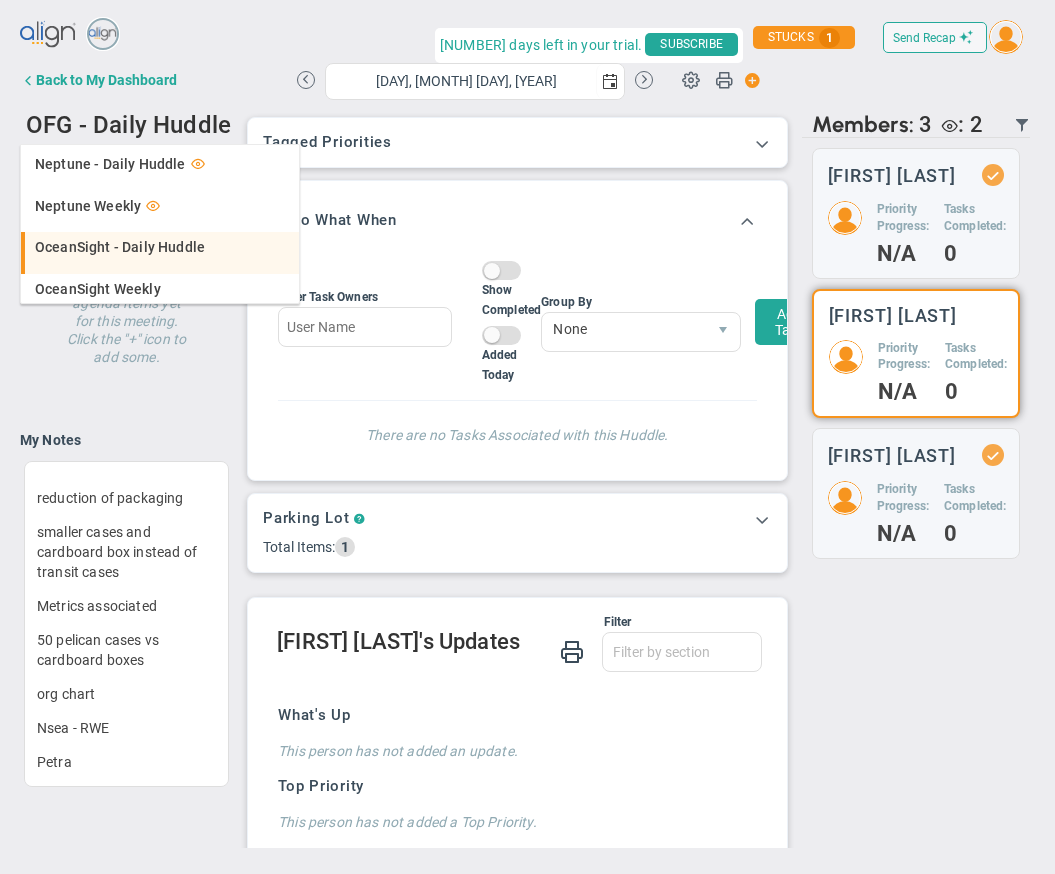 click on "OceanSight - Daily Huddle" at bounding box center [160, 253] 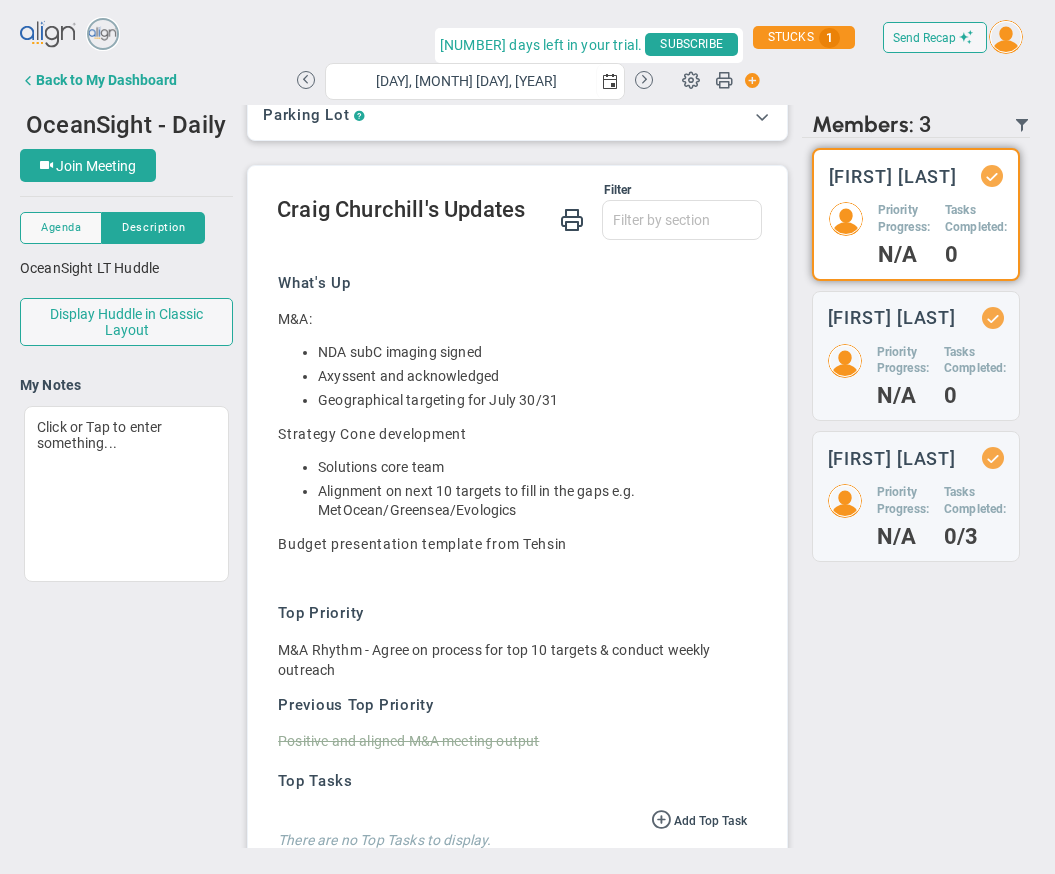 scroll, scrollTop: 89, scrollLeft: 0, axis: vertical 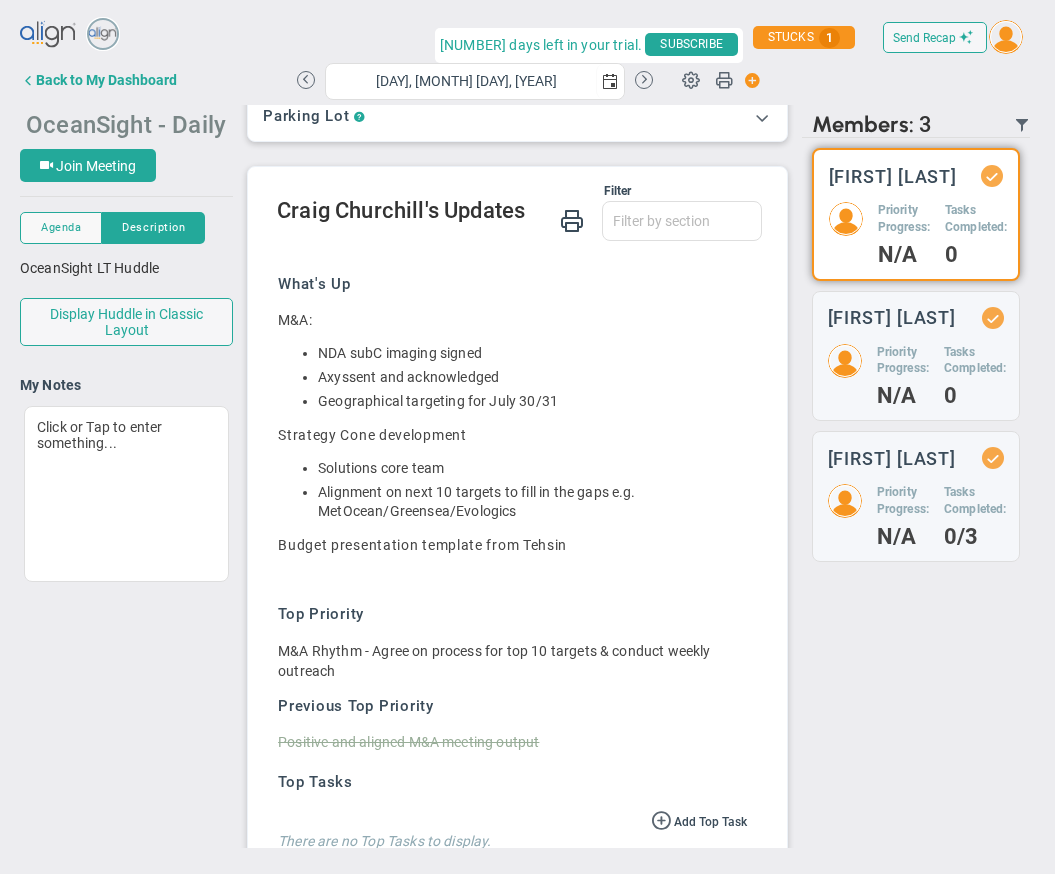 click on "OceanSight - Daily Huddle" at bounding box center [168, 123] 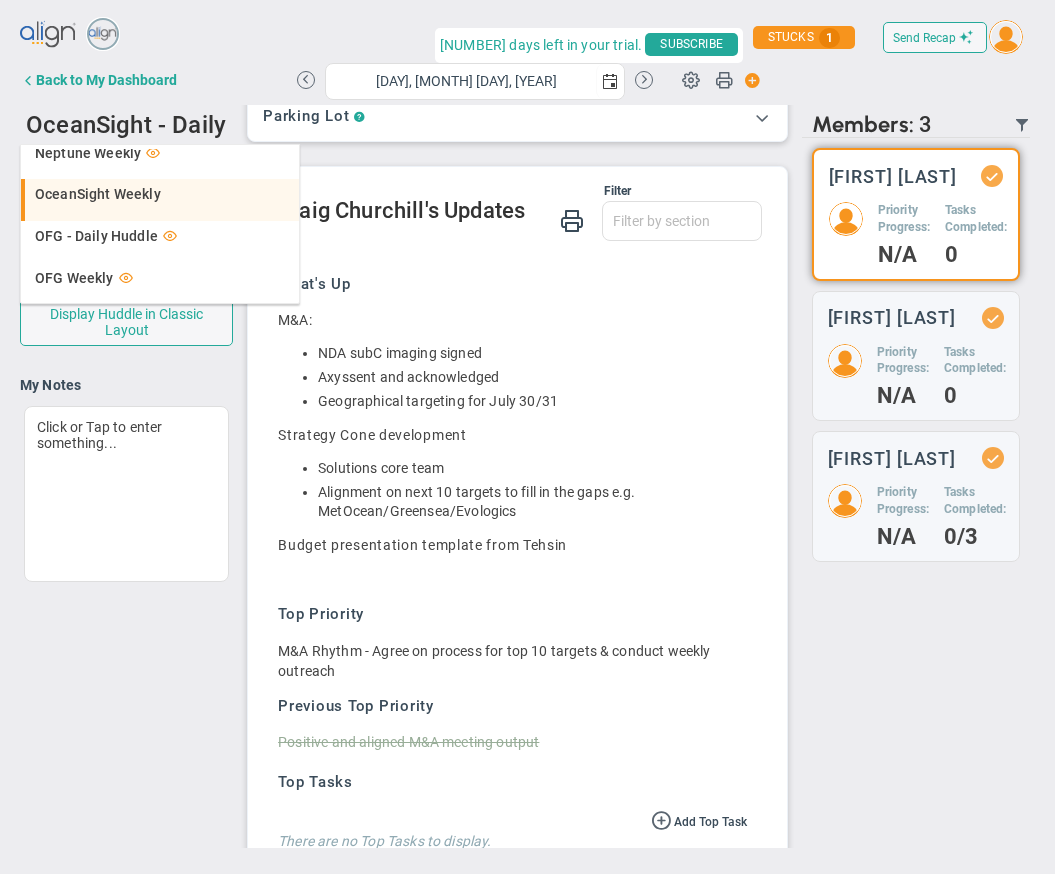 scroll, scrollTop: 59, scrollLeft: 0, axis: vertical 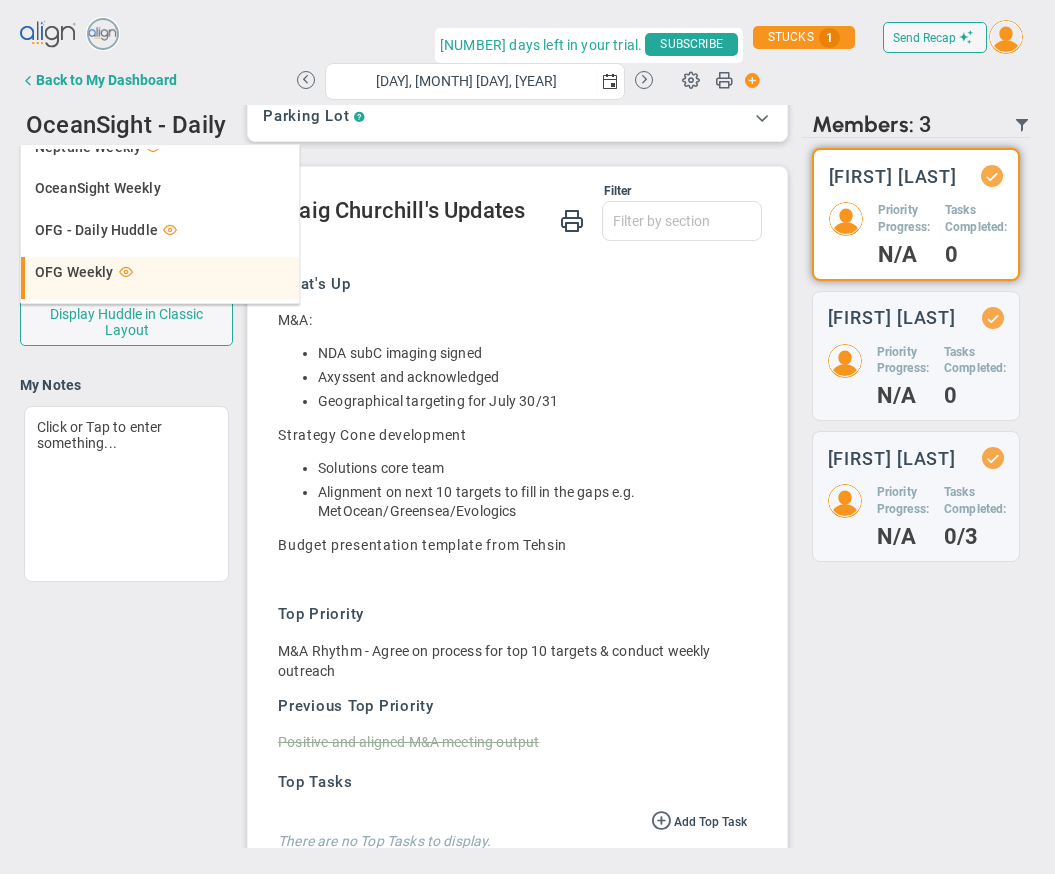 click on "OFG Weekly" at bounding box center [74, 272] 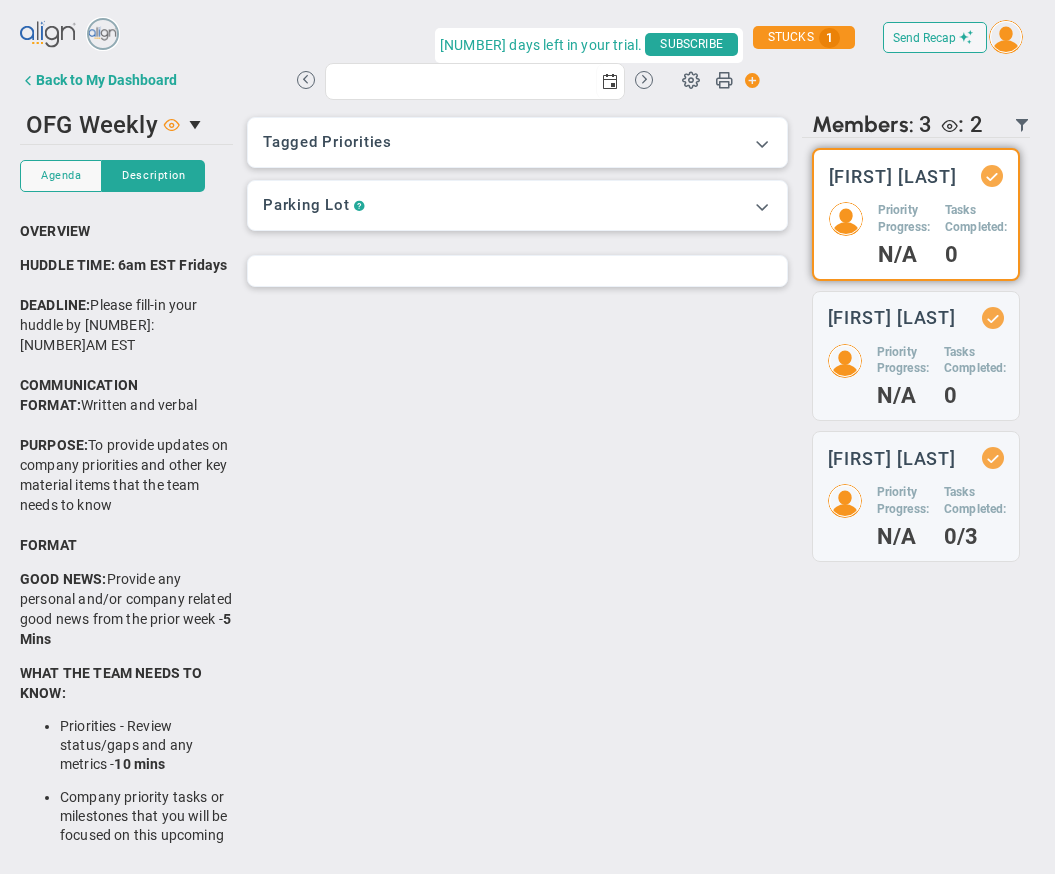 scroll, scrollTop: 0, scrollLeft: 0, axis: both 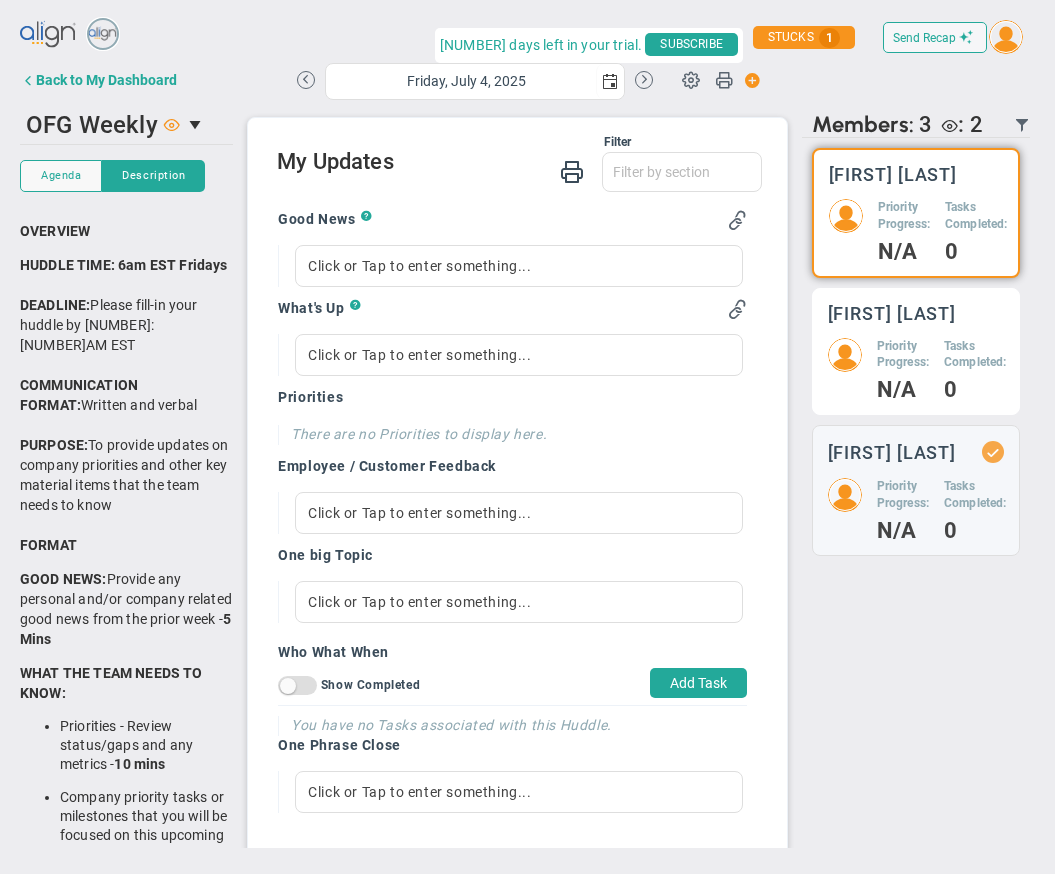 click on "Priority Progress:" at bounding box center [904, 216] 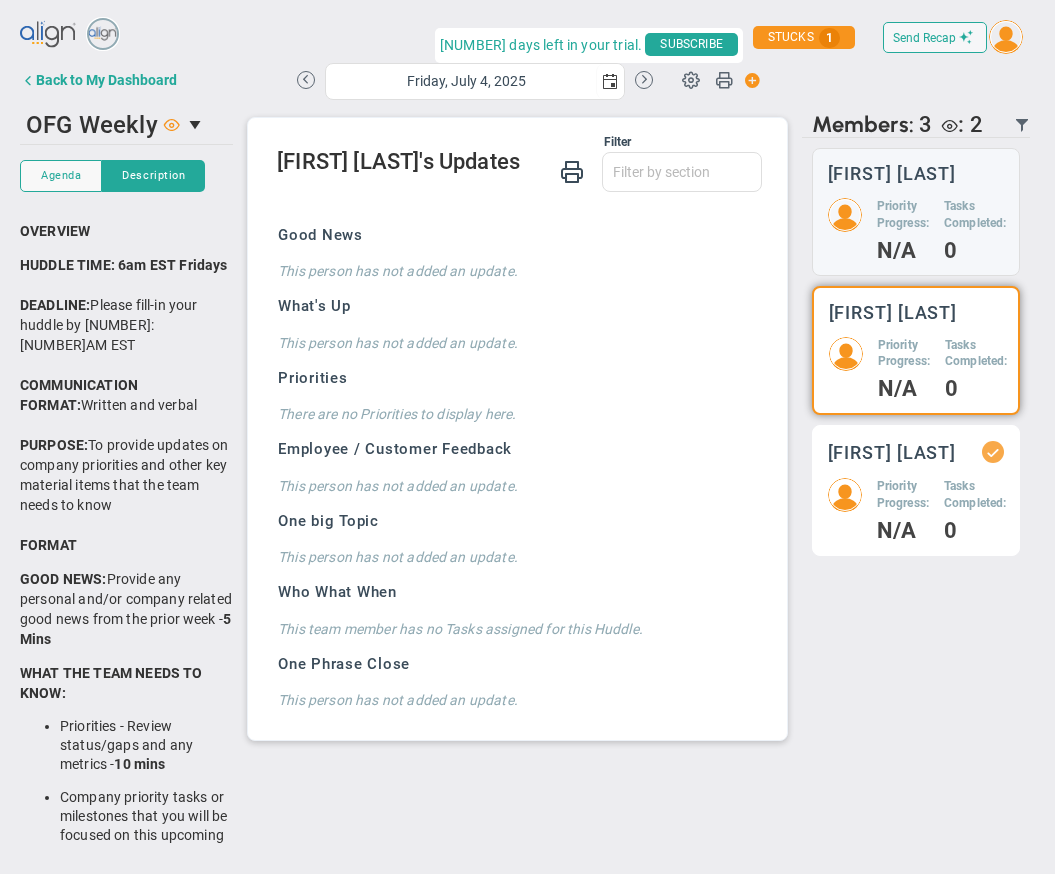 click on "[FIRST] [LAST]" at bounding box center (892, 173) 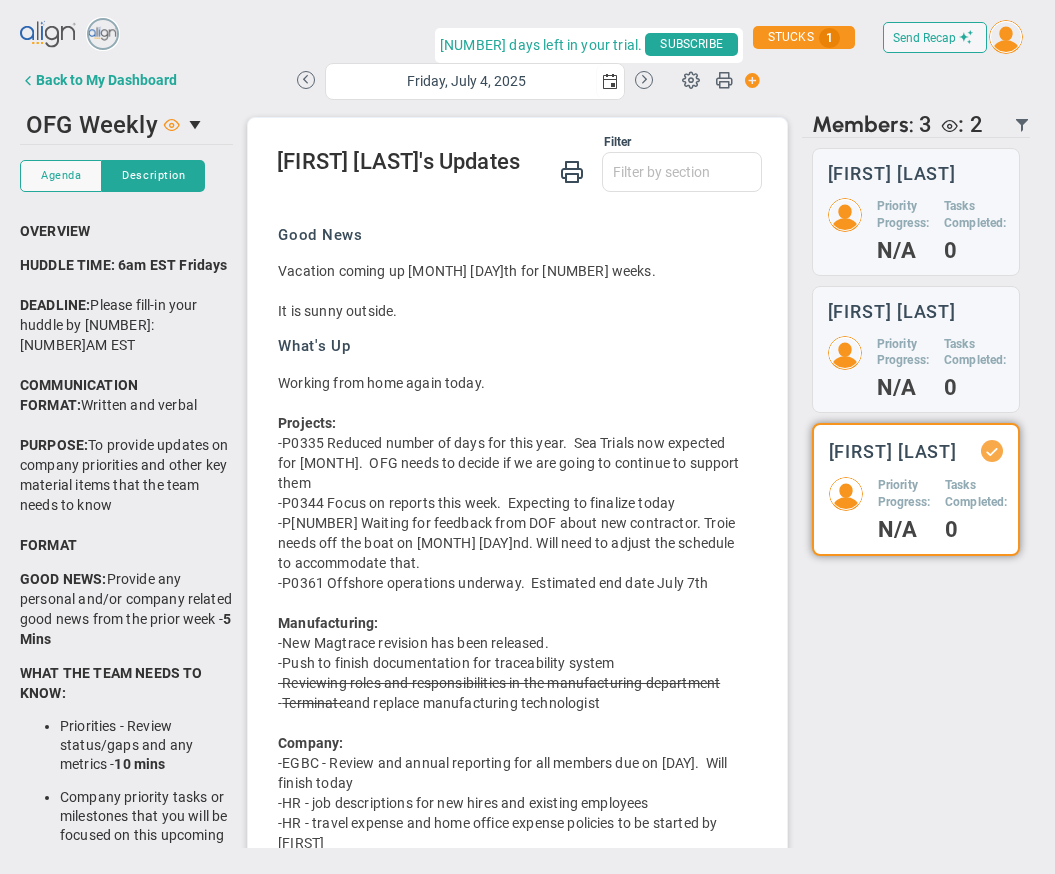scroll, scrollTop: 28, scrollLeft: 0, axis: vertical 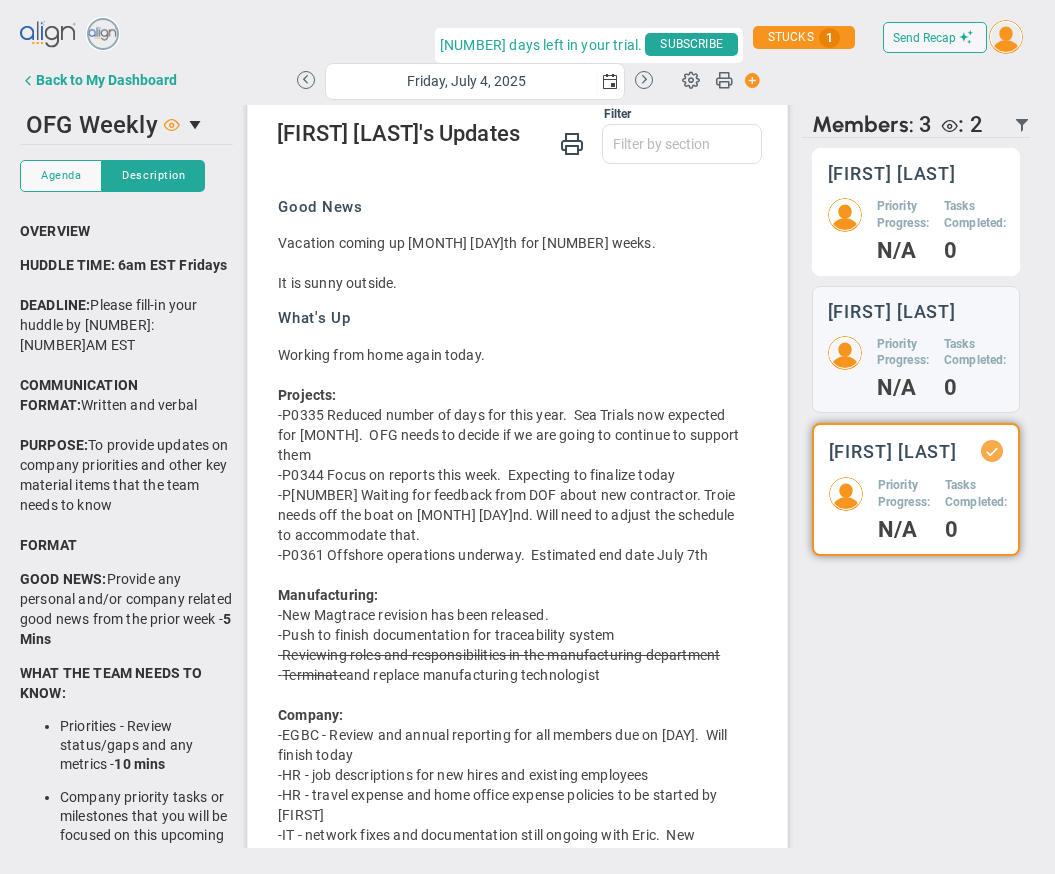 click on "Priority Progress:" at bounding box center (903, 215) 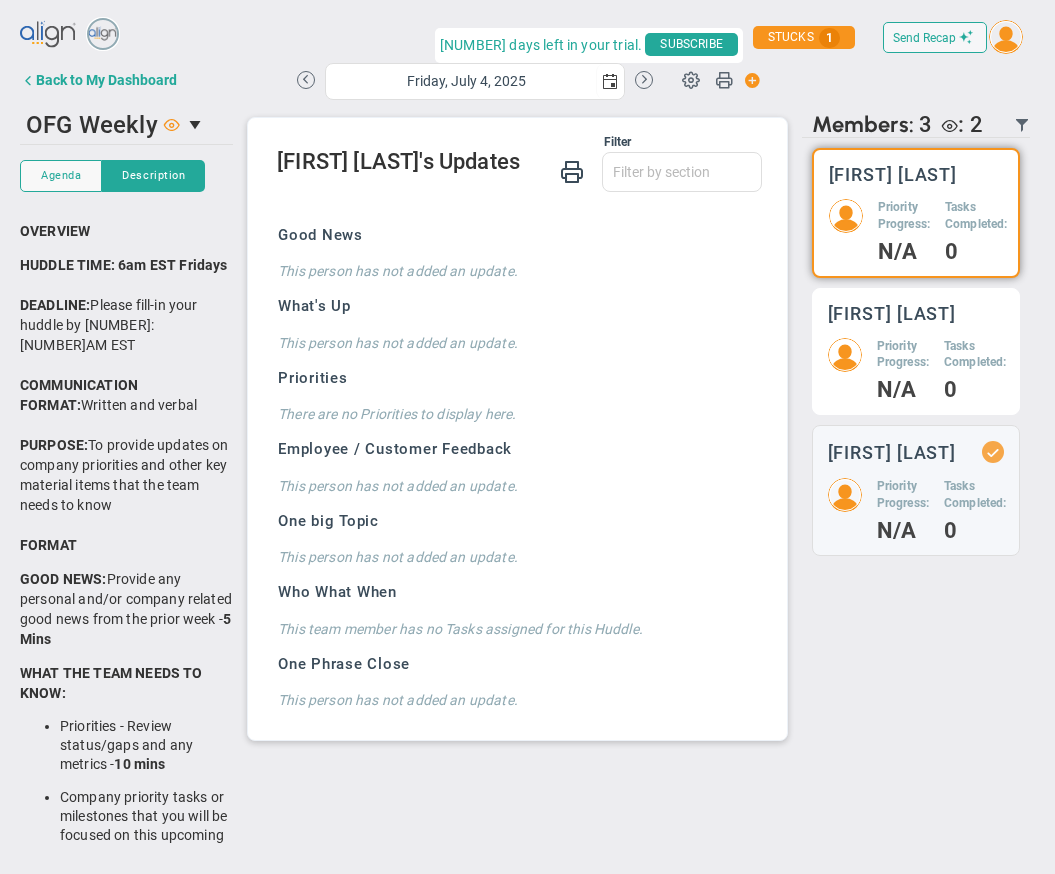 click on "Priority Progress:" at bounding box center (904, 216) 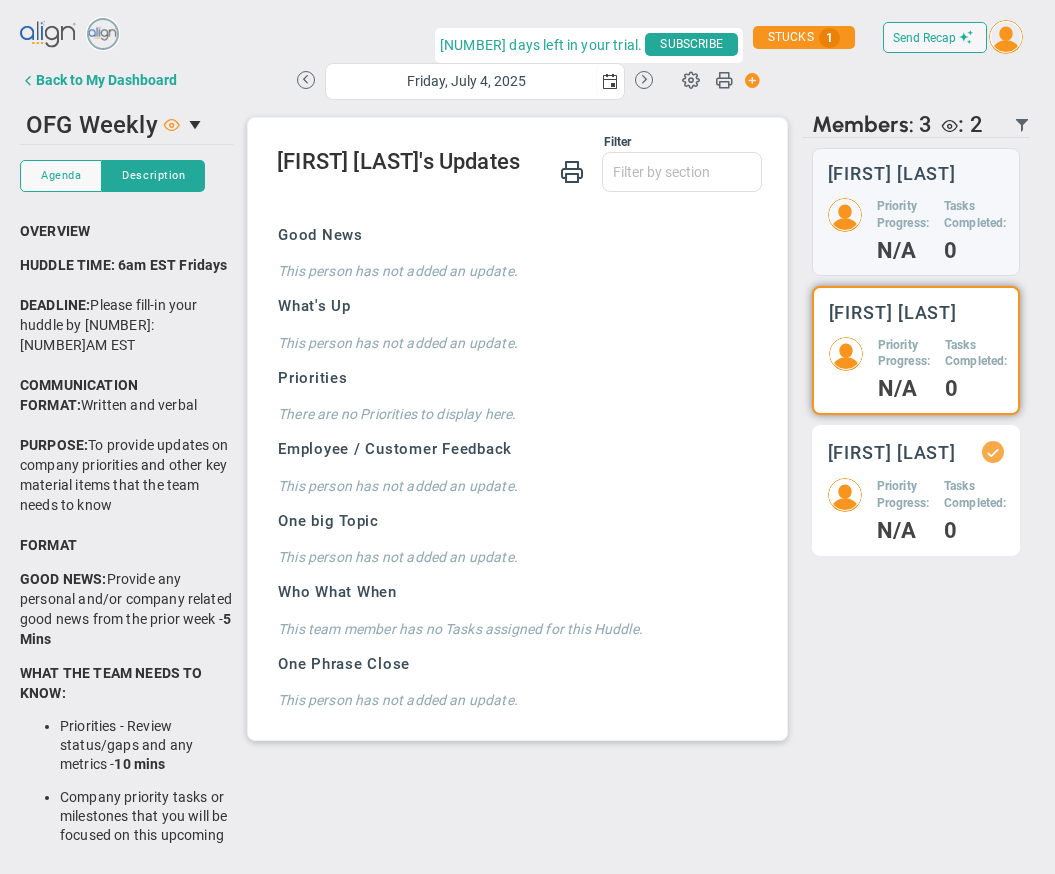 click on "Priority Progress:" at bounding box center [903, 215] 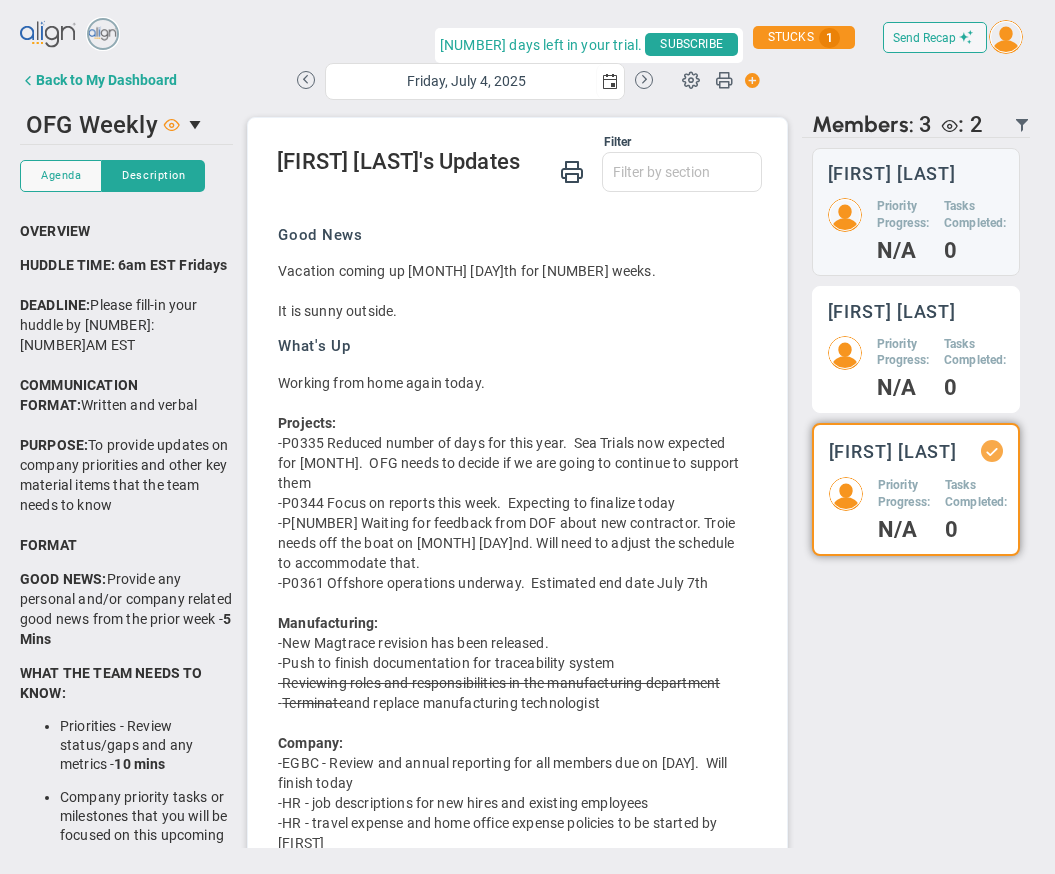 scroll, scrollTop: 28, scrollLeft: 0, axis: vertical 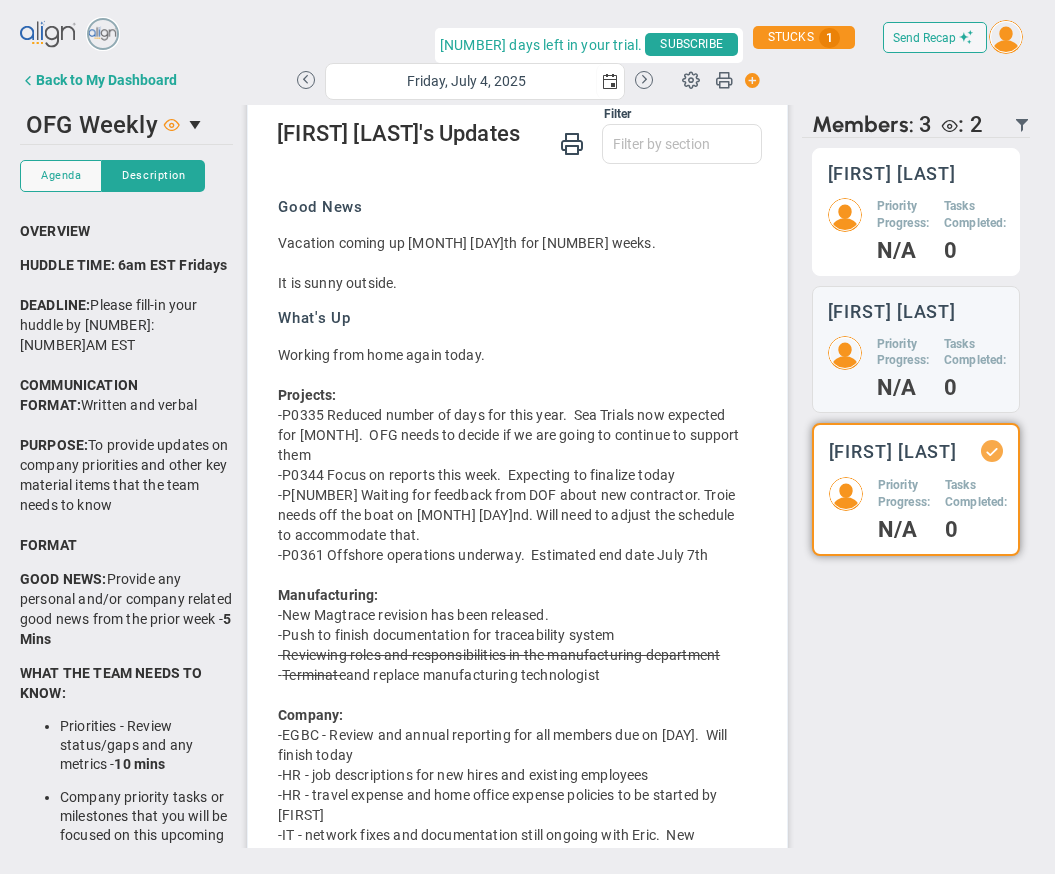 click on "Priority Progress:" at bounding box center (903, 215) 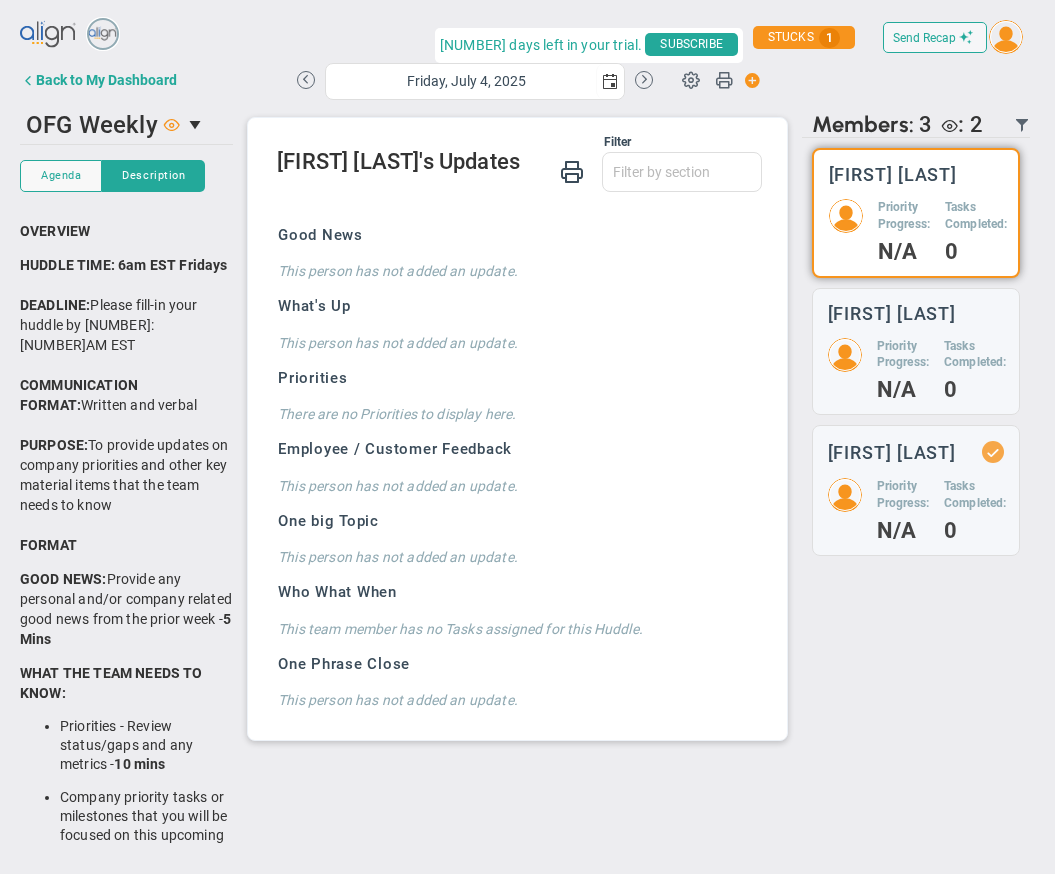 scroll, scrollTop: 0, scrollLeft: 0, axis: both 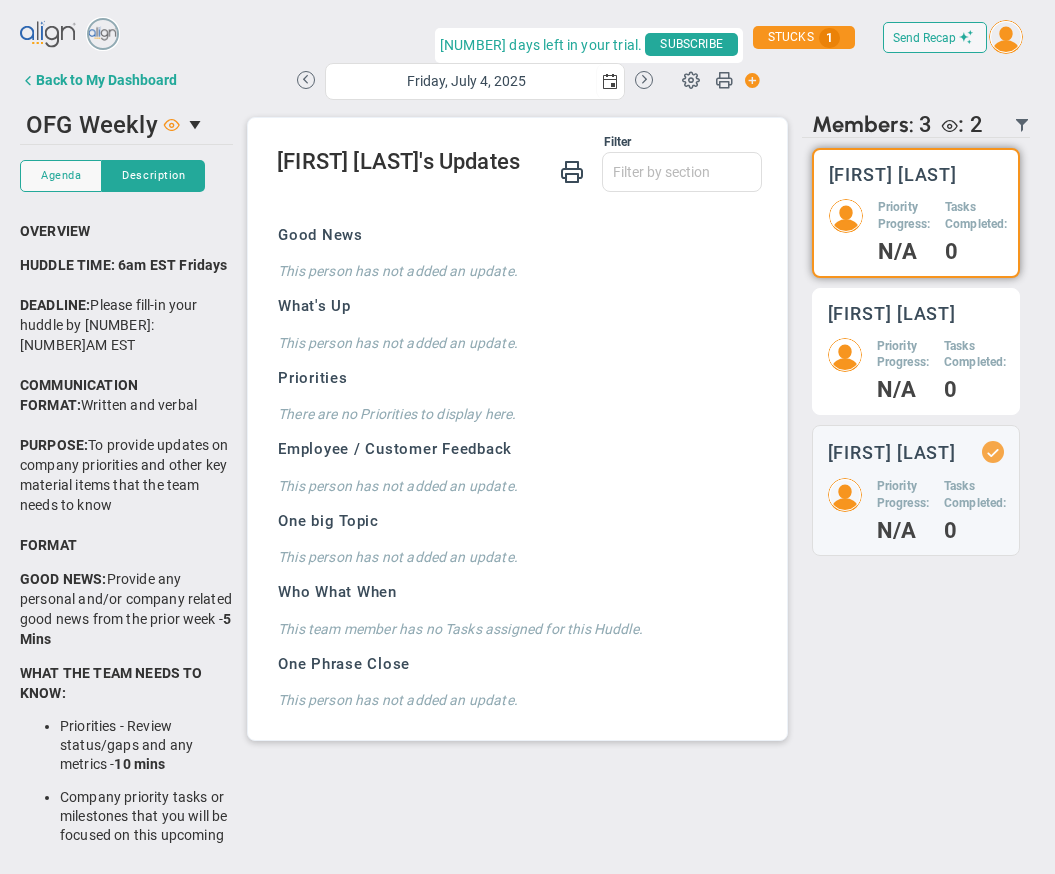 click on "Priority Progress:" at bounding box center [904, 216] 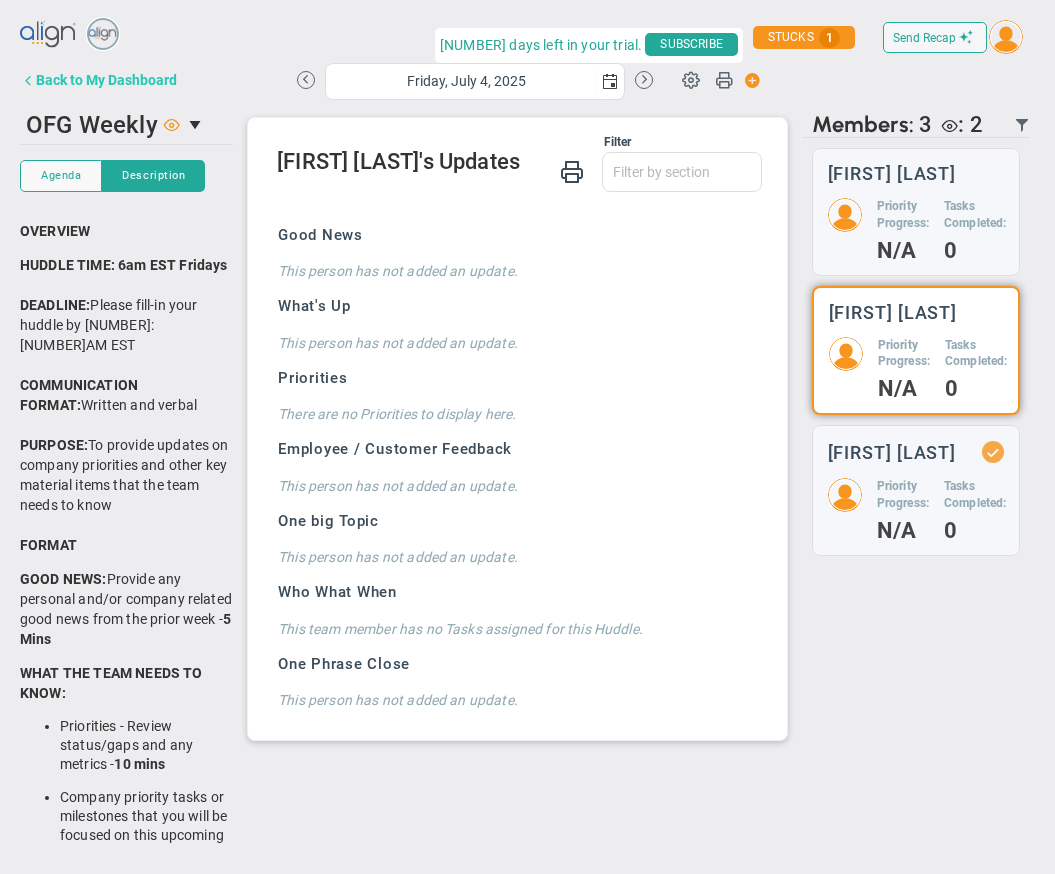 click on "Back to My Dashboard" at bounding box center (106, 80) 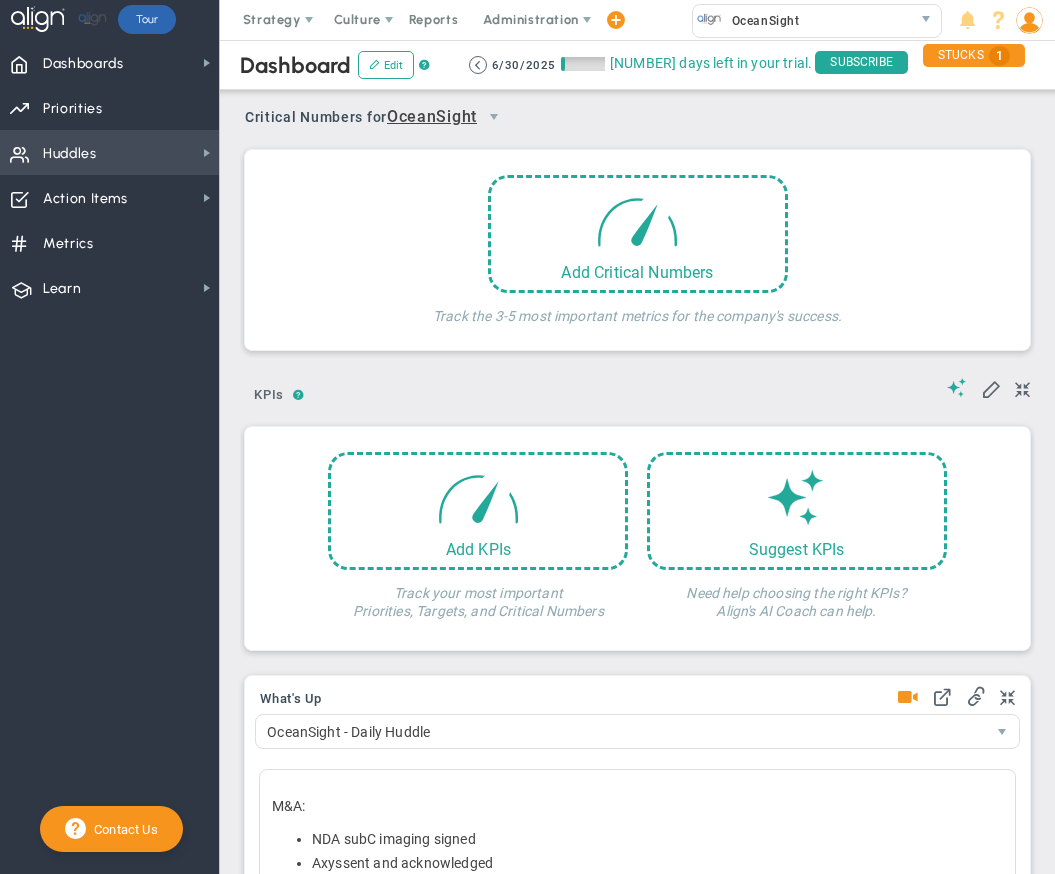 click on "Huddles Huddles" at bounding box center (109, 152) 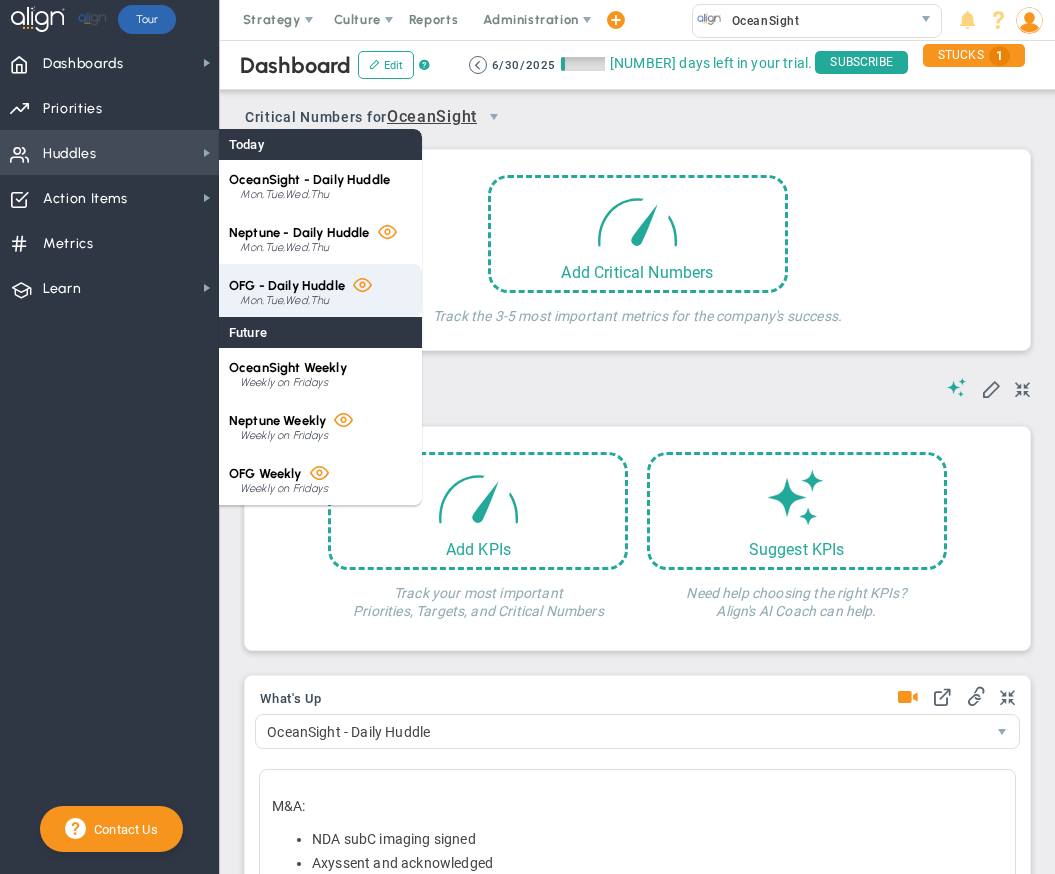 click on "OFG - Daily Huddle" at bounding box center (309, 179) 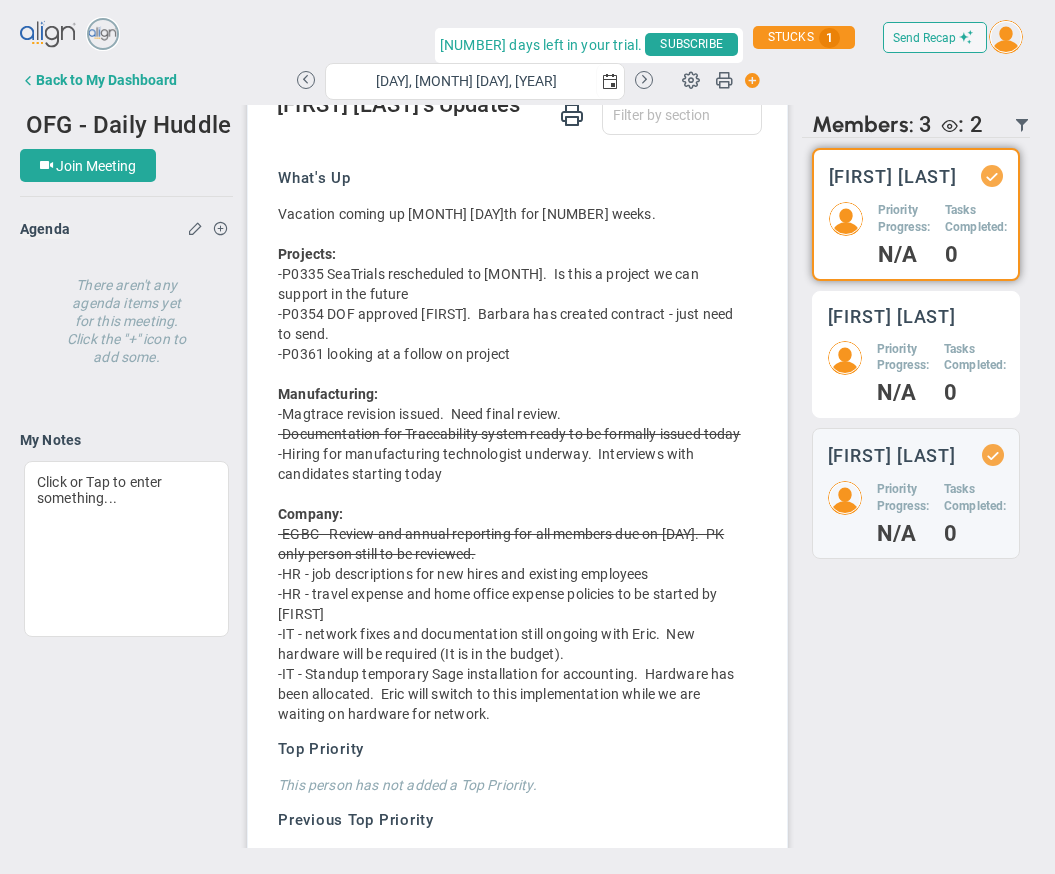 click on "Priority Progress:
N/A
Tasks Completed:
0" at bounding box center (916, 233) 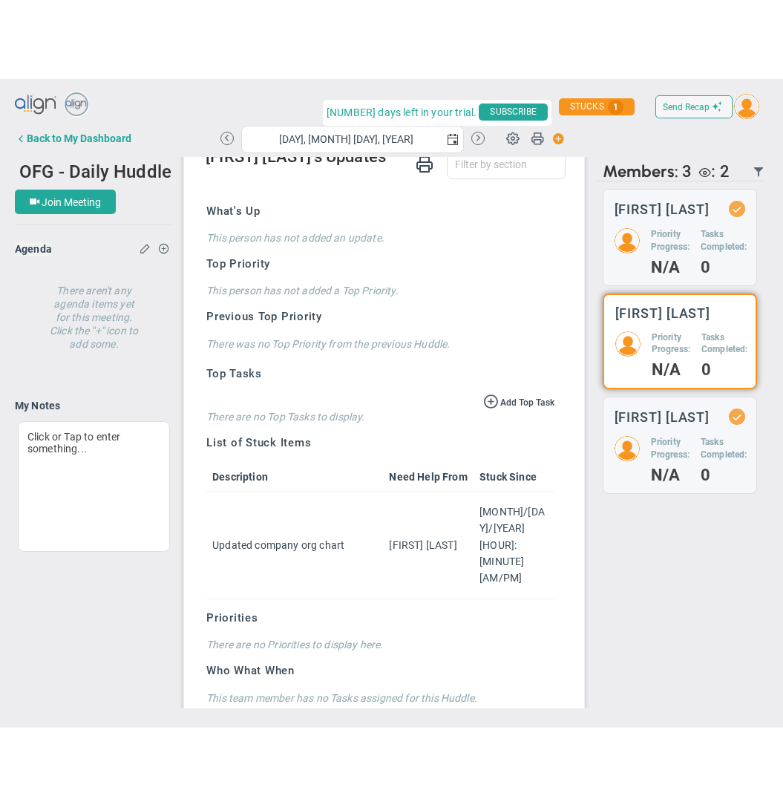 scroll, scrollTop: 523, scrollLeft: 0, axis: vertical 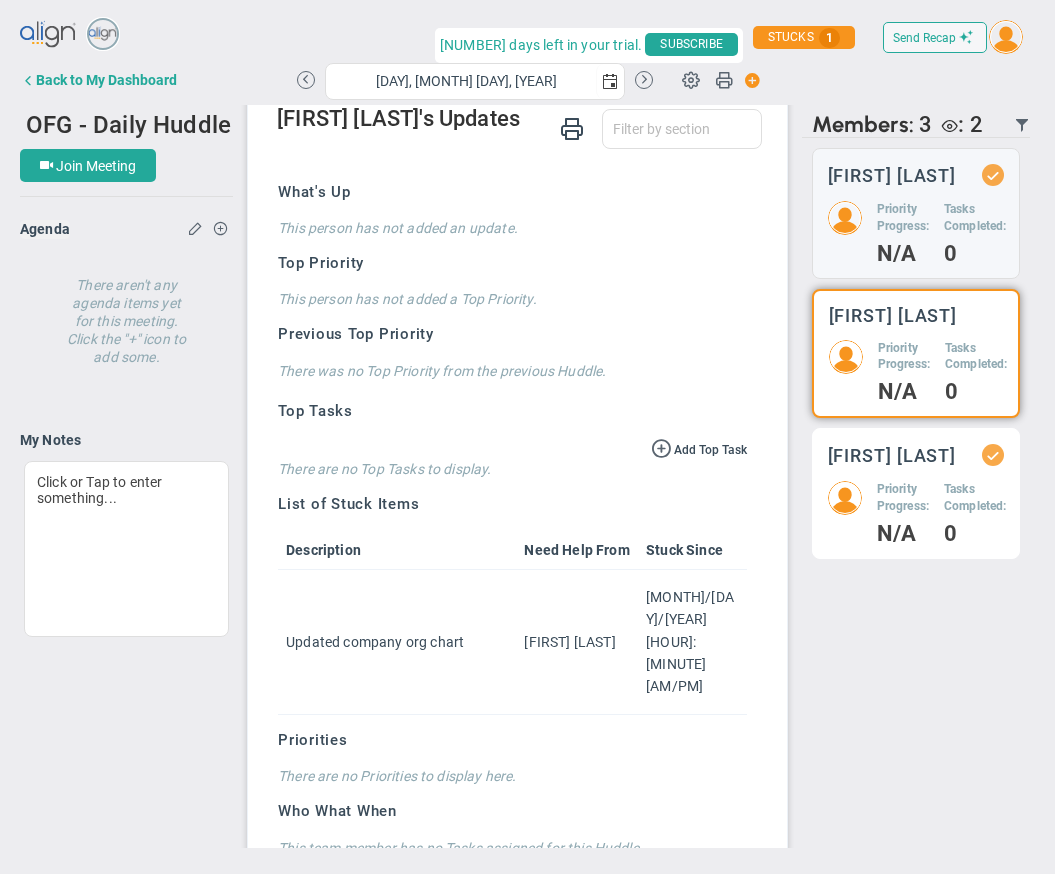 click on "Priority Progress:" at bounding box center (903, 218) 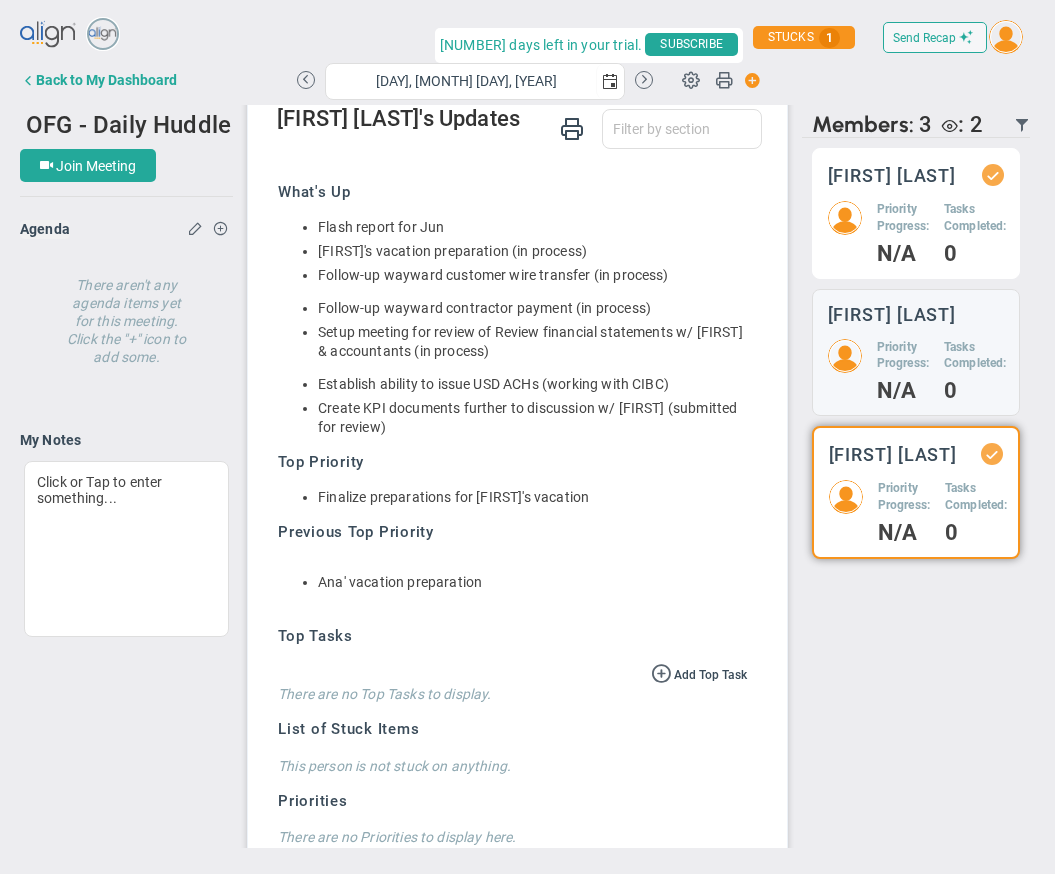 click on "Priority Progress:
N/A" at bounding box center [903, 232] 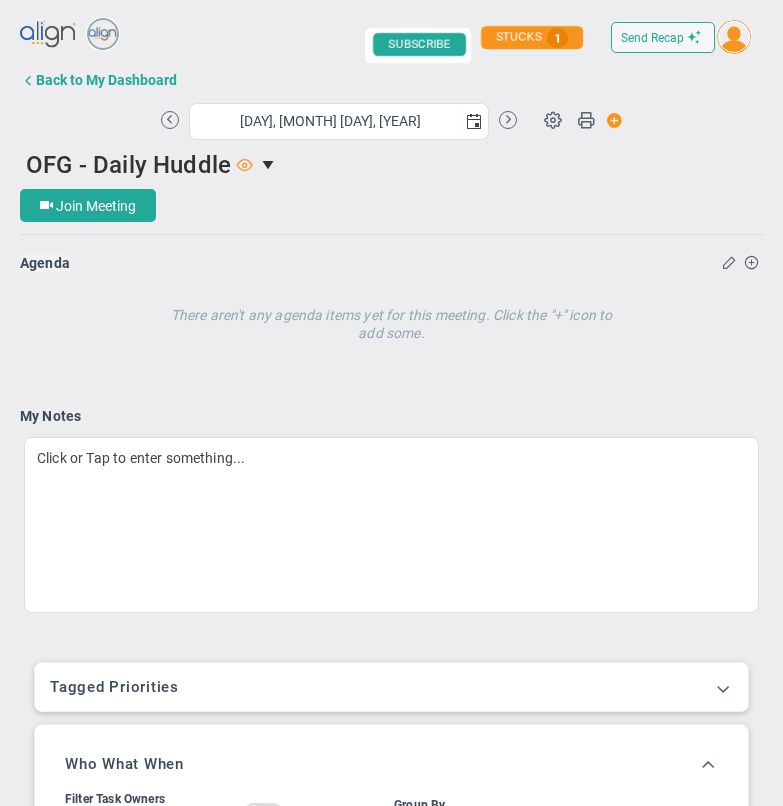 scroll, scrollTop: 0, scrollLeft: 0, axis: both 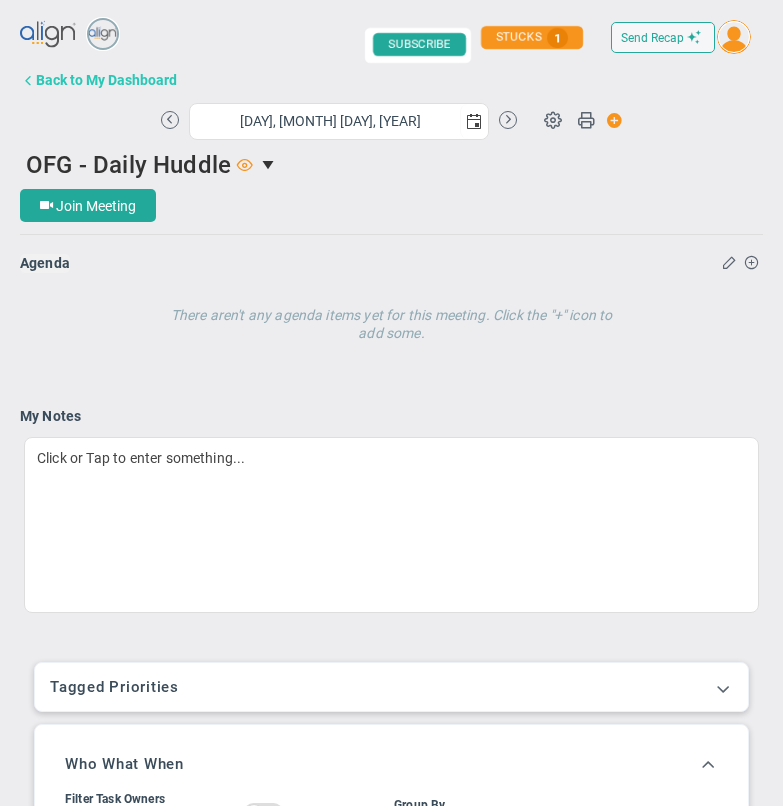click on "Back to My Dashboard" at bounding box center (106, 80) 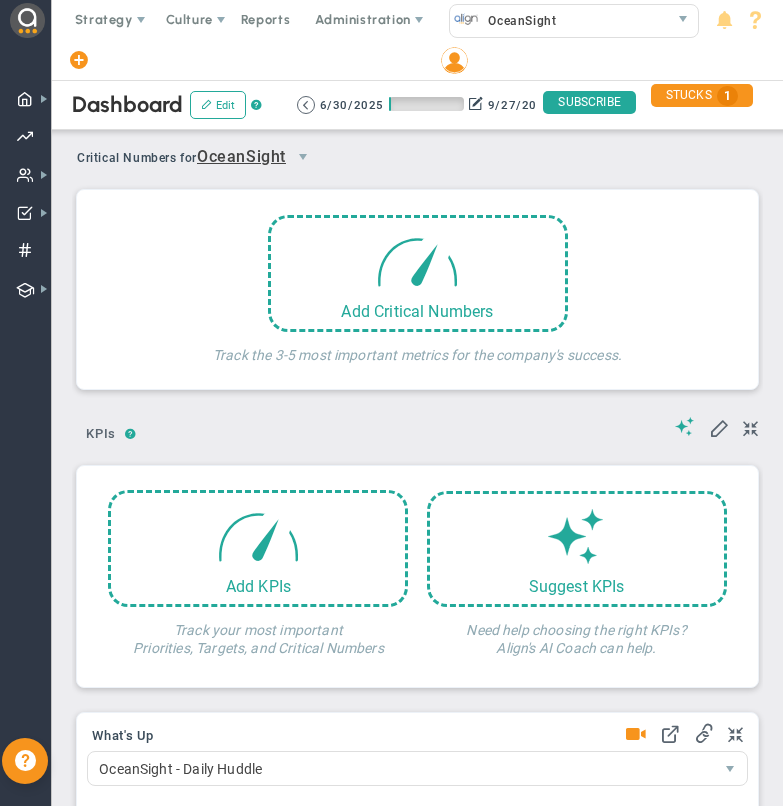 click on "Add Critical Numbers
Track the 3-5 most important metrics for the company's success." at bounding box center [417, 294] 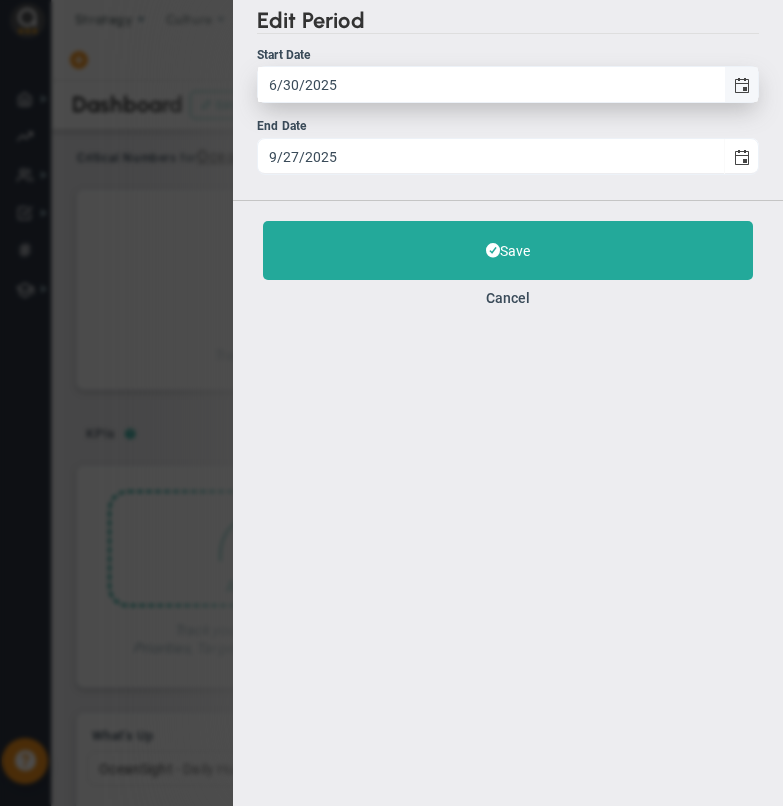 click at bounding box center [742, 86] 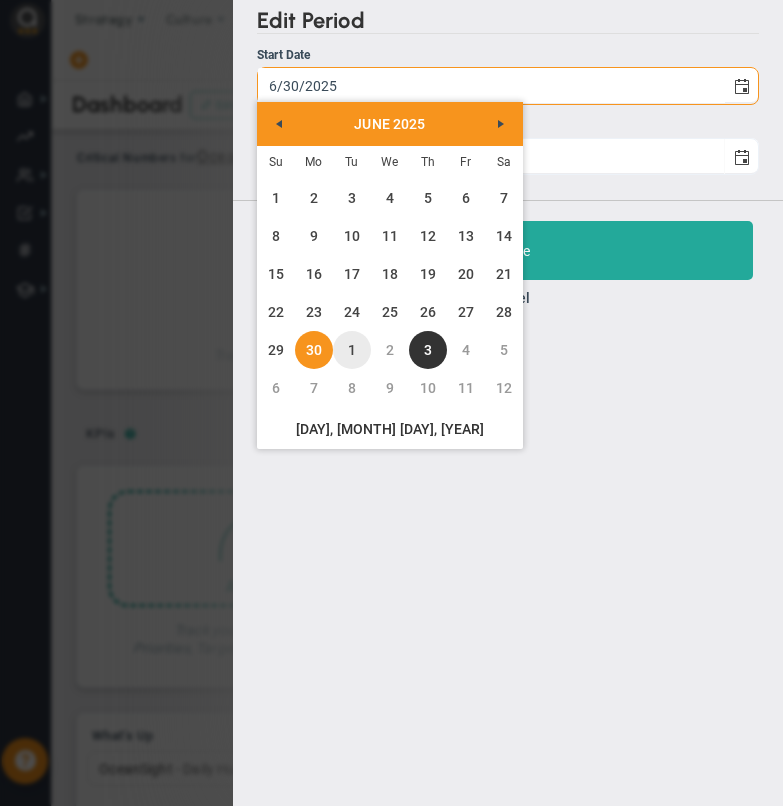 click on "1" at bounding box center (352, 350) 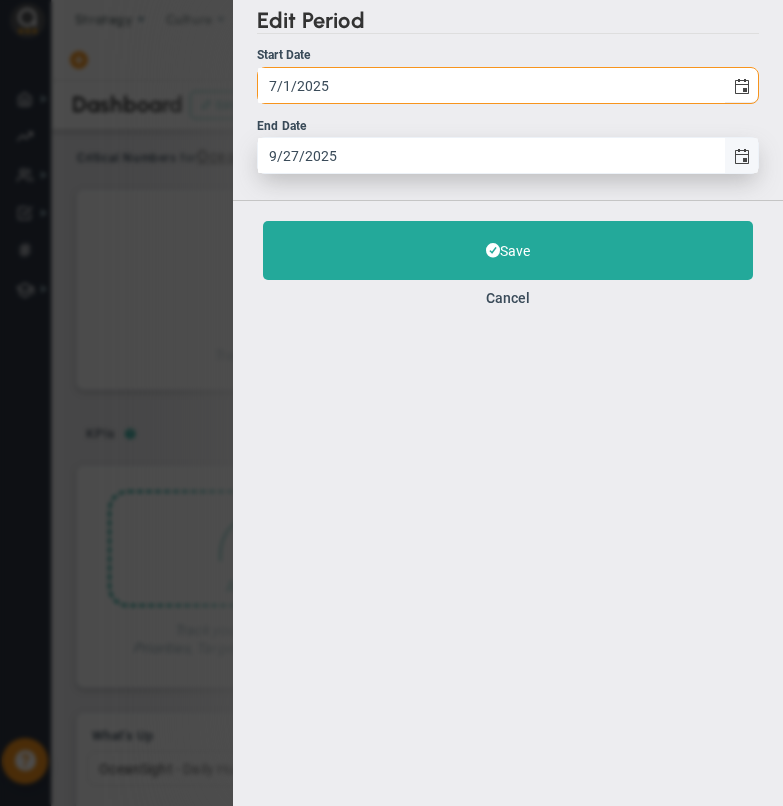 click at bounding box center [742, 157] 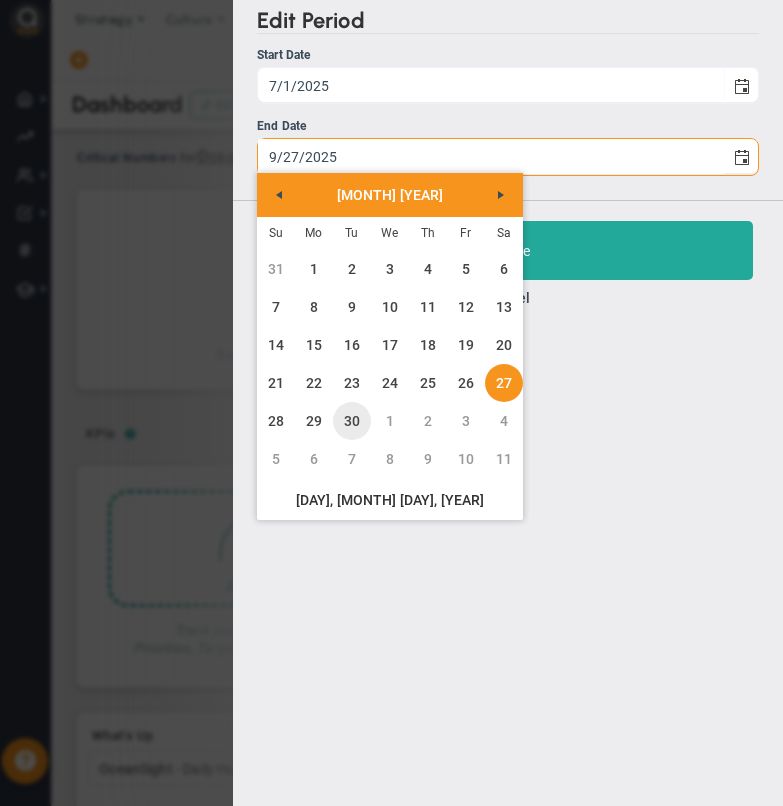 click on "30" at bounding box center (352, 421) 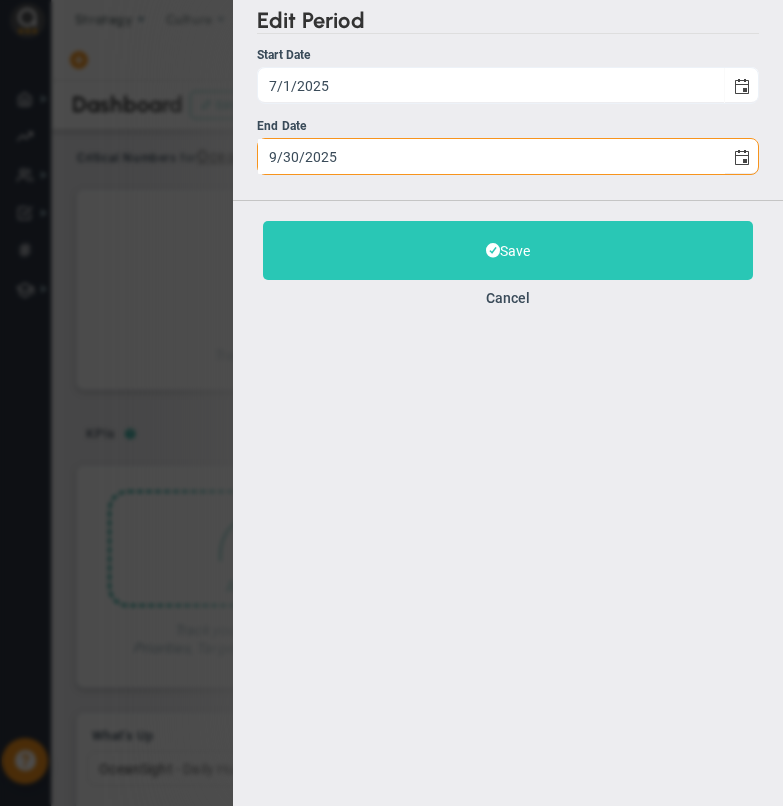click on "Save" at bounding box center [508, 250] 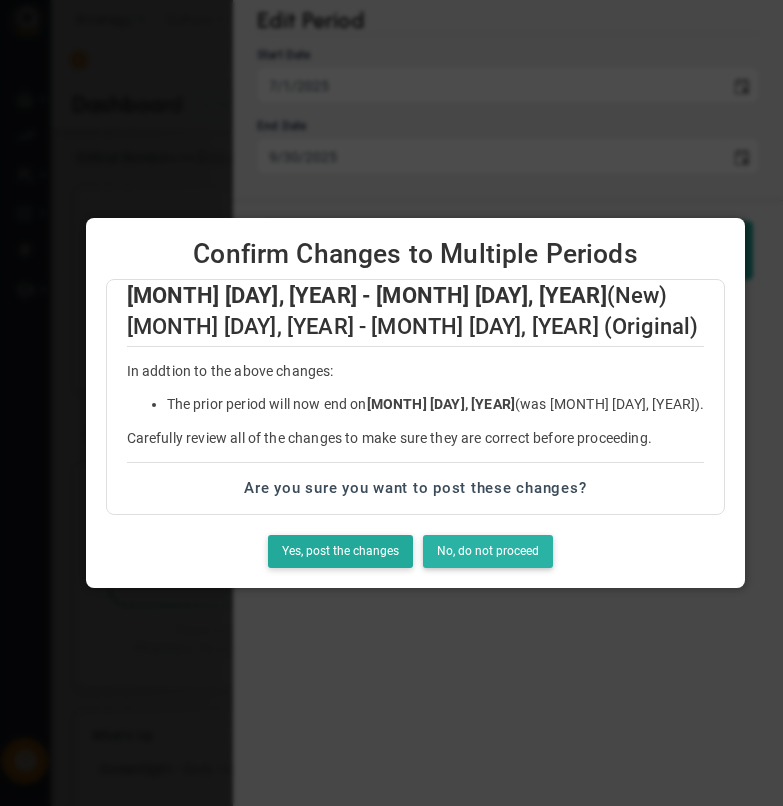 click on "No, do not proceed" at bounding box center [488, 551] 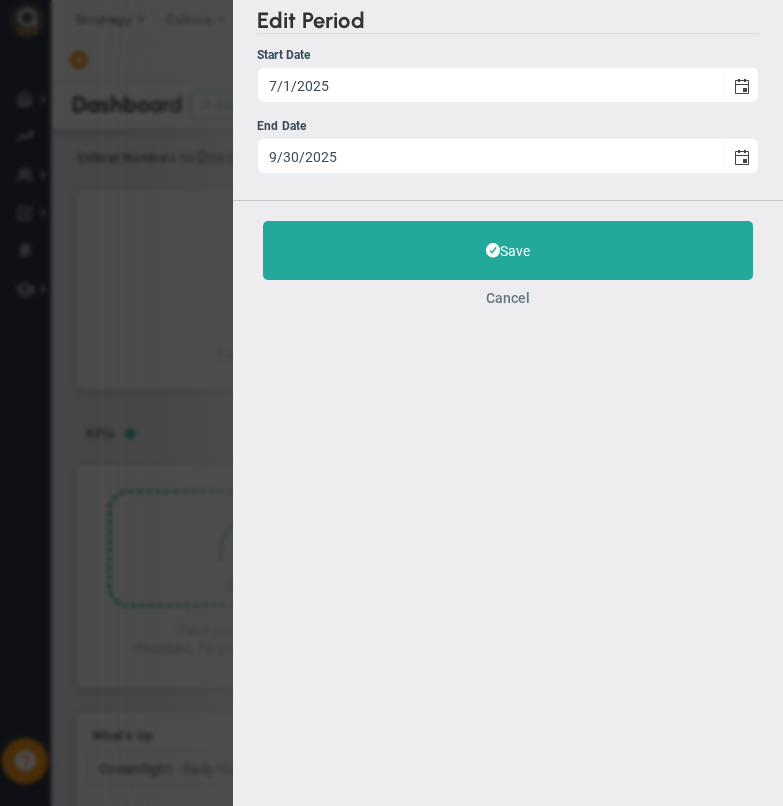 click on "Cancel" at bounding box center (508, 298) 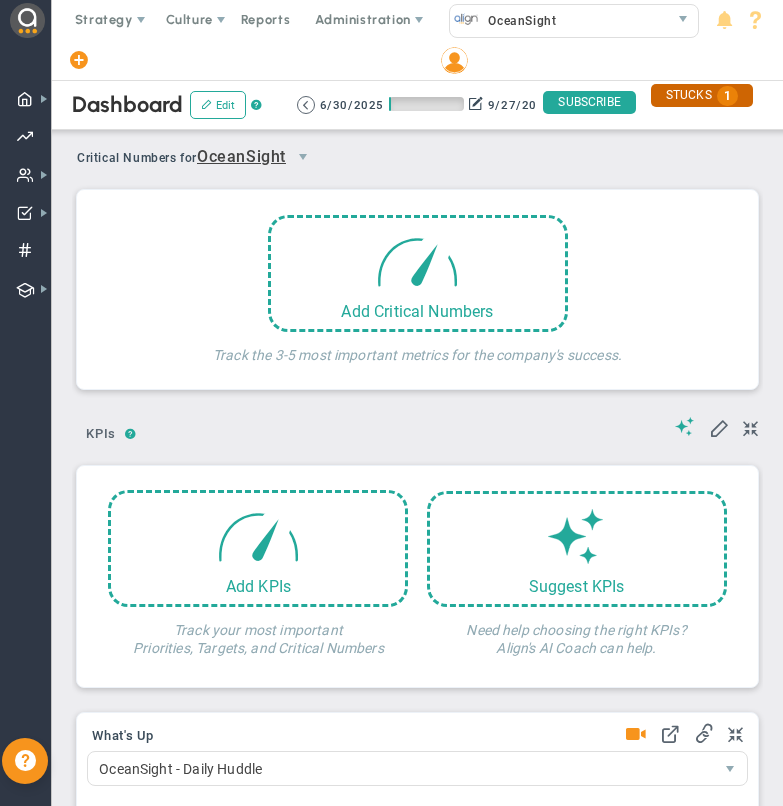 click on "STUCKS  1" at bounding box center [702, 95] 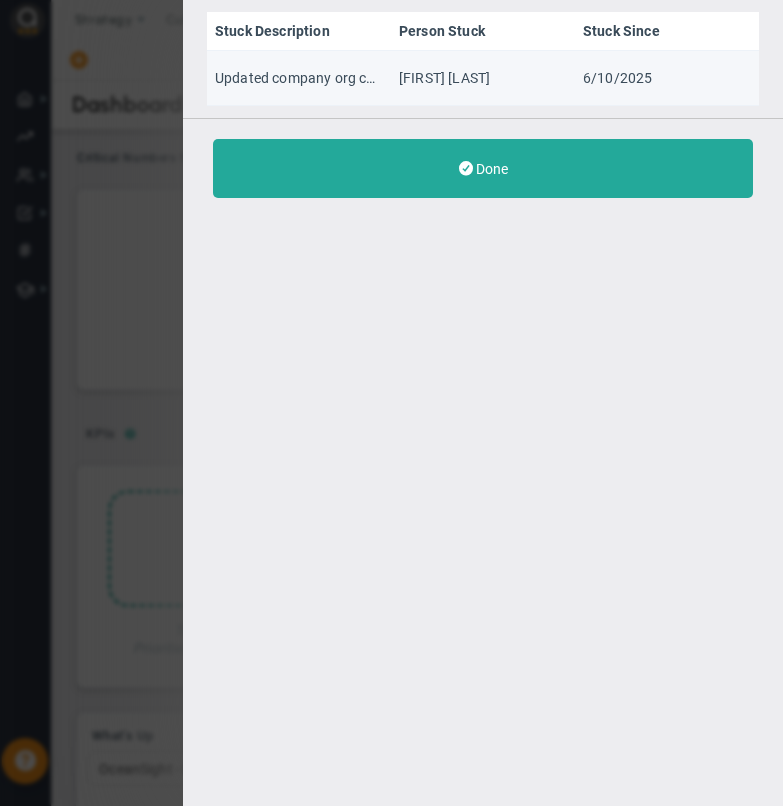 click on "Updated company org chart" at bounding box center [299, 78] 